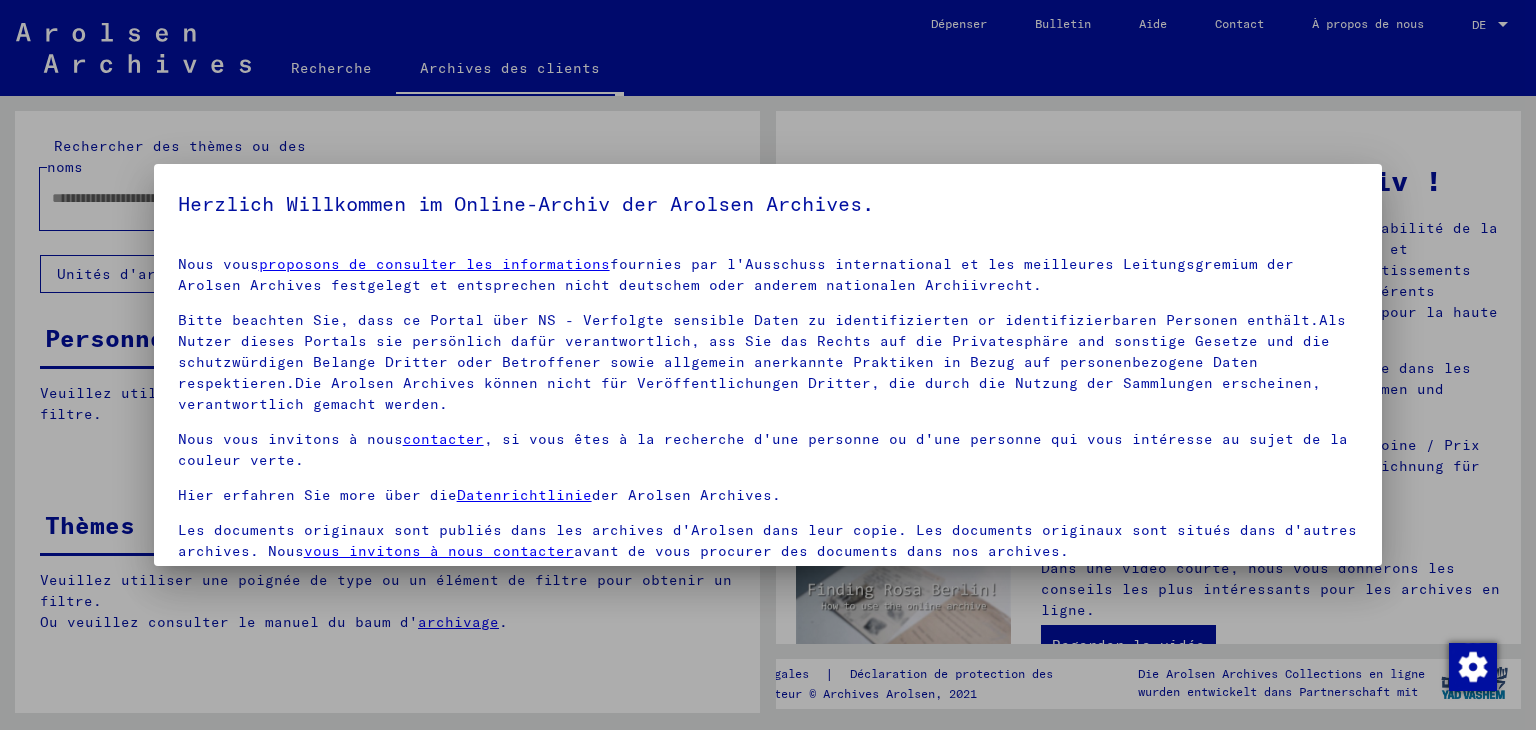 scroll, scrollTop: 0, scrollLeft: 0, axis: both 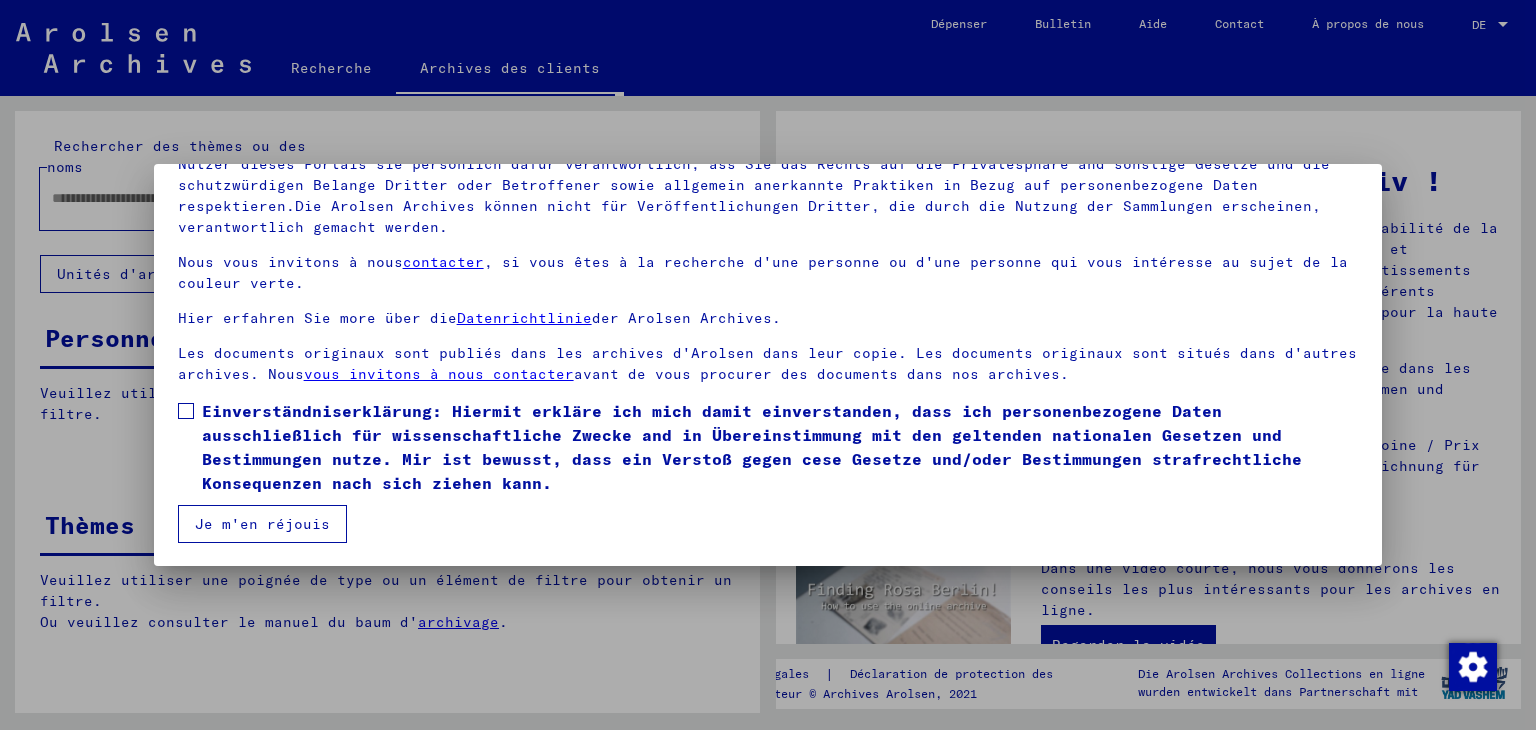 click on "Einverständniserklärung: Hiermit erkläre ich mich damit einverstanden, dass ich personenbezogene Daten ausschließlich für wissenschaftliche Zwecke and in Übereinstimmung mit den geltenden nationalen Gesetzen und Bestimmungen nutze. Mir ist bewusst, dass ein Verstoß gegen cese Gesetze und/oder Bestimmungen strafrechtliche Konsequenzen nach sich ziehen kann." at bounding box center [752, 447] 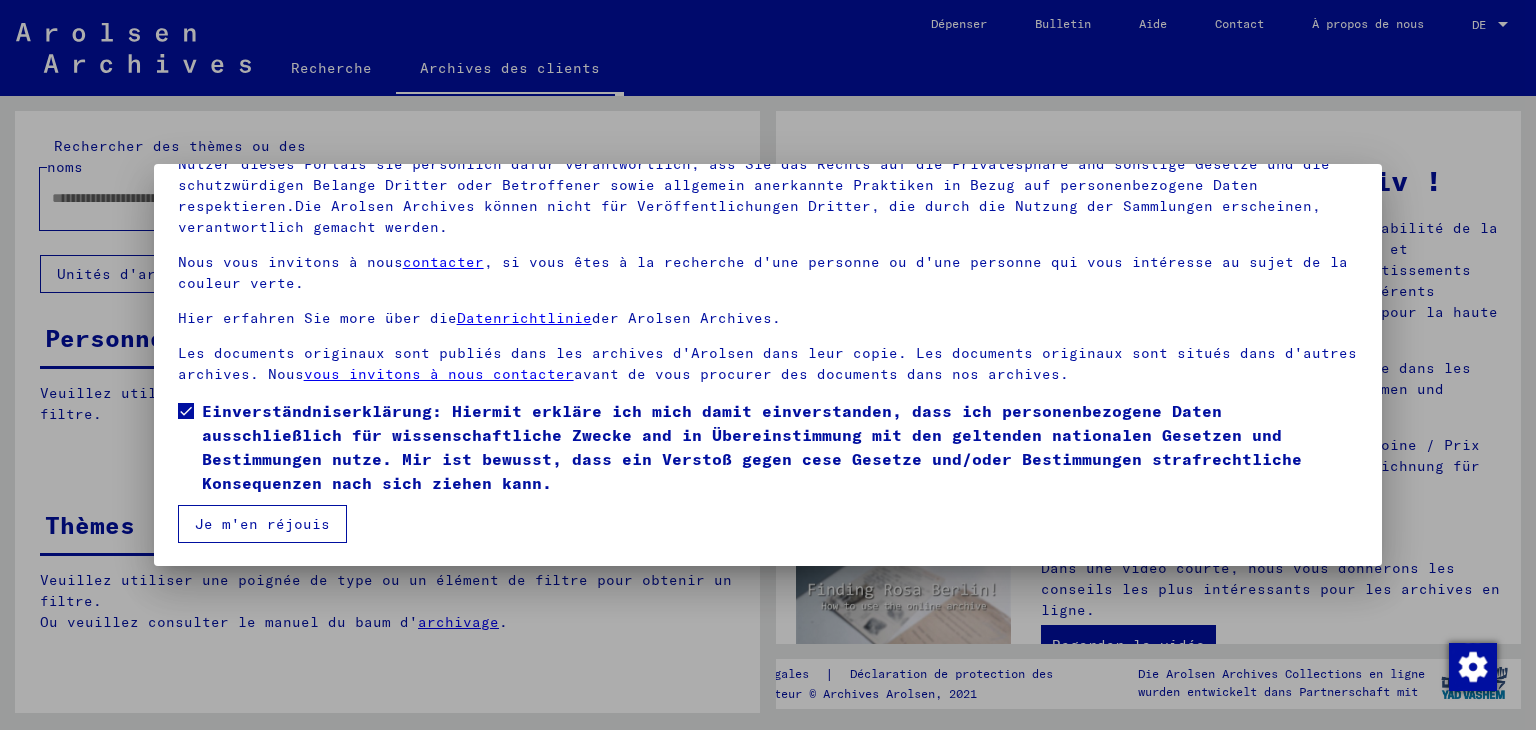 drag, startPoint x: 296, startPoint y: 515, endPoint x: 320, endPoint y: 513, distance: 24.083189 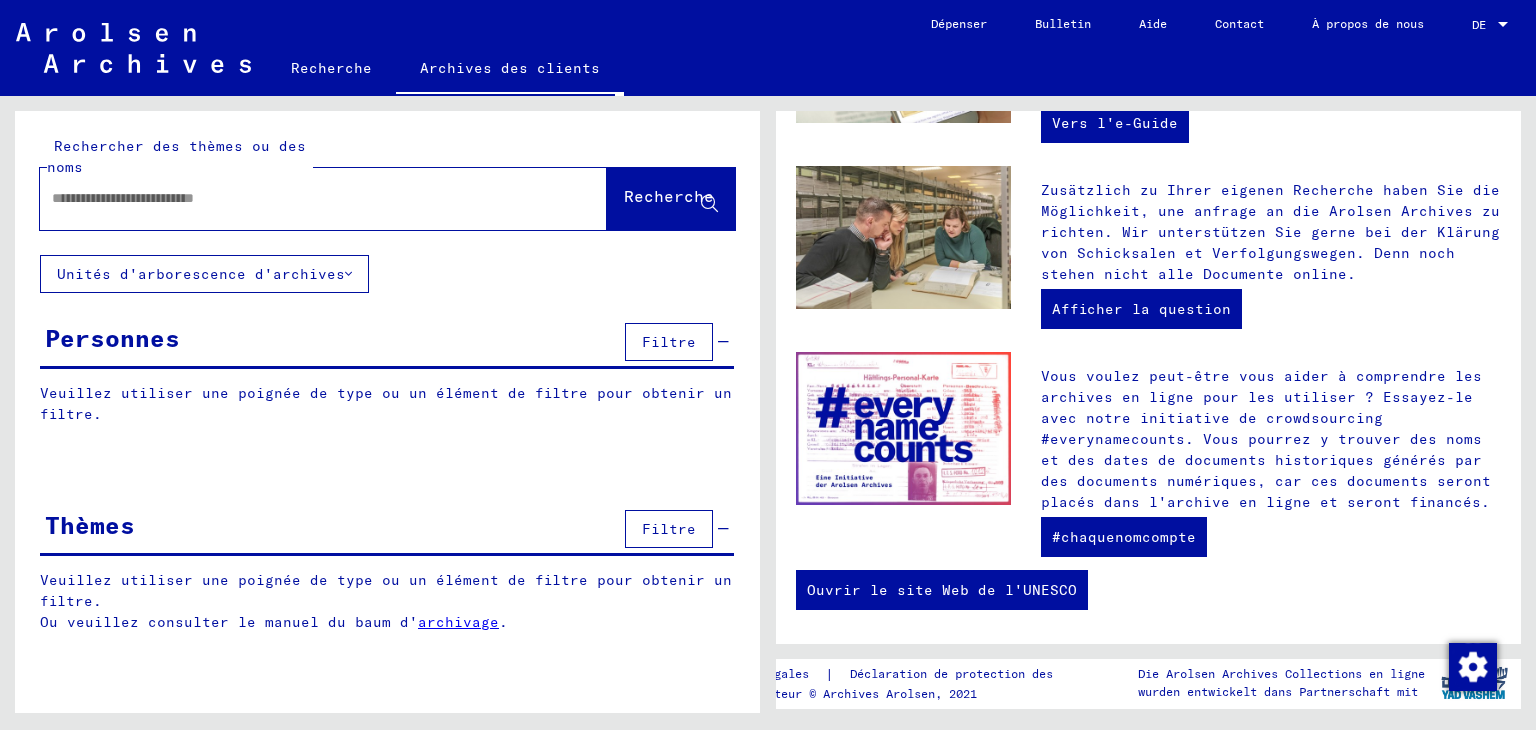 scroll, scrollTop: 719, scrollLeft: 0, axis: vertical 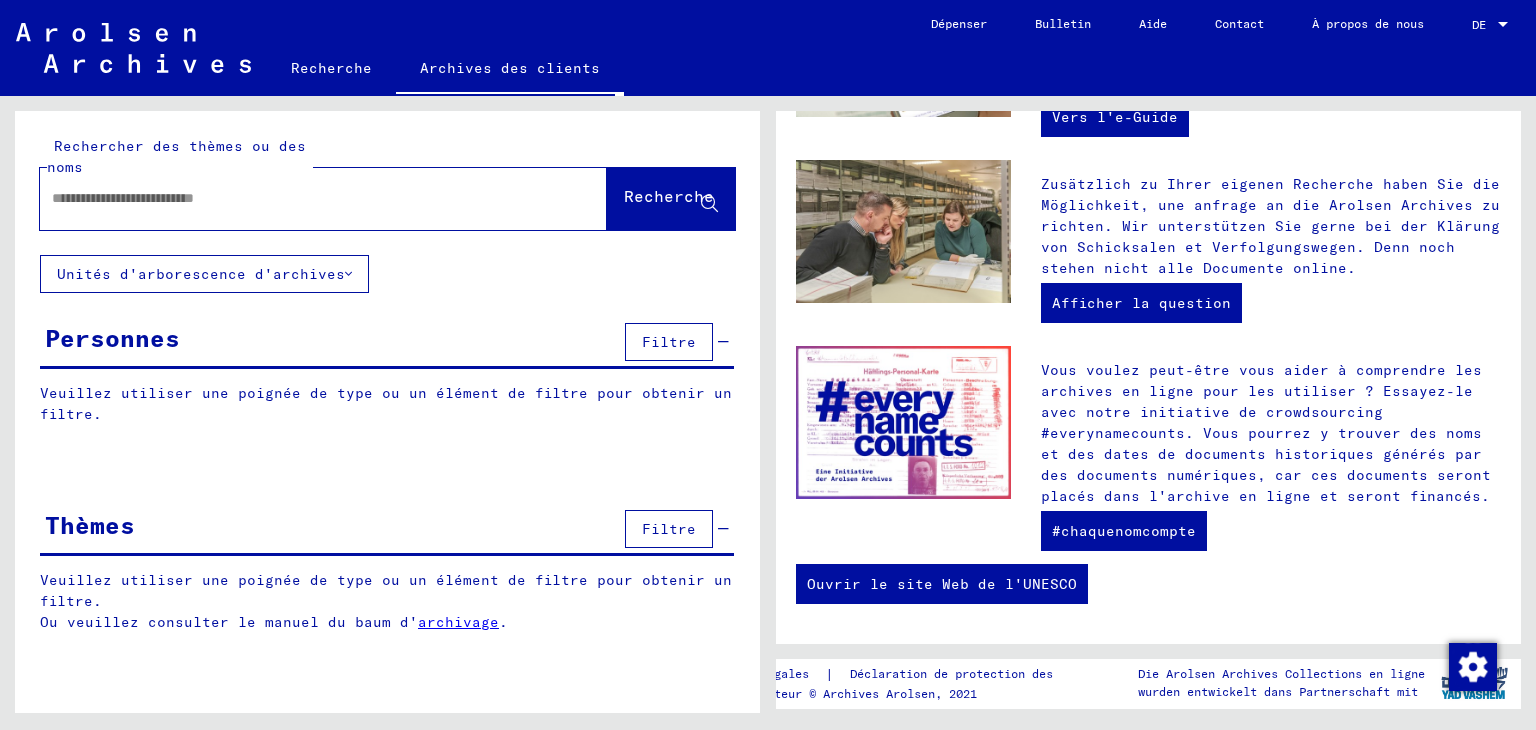 click on "Rechercher des thèmes ou des noms" 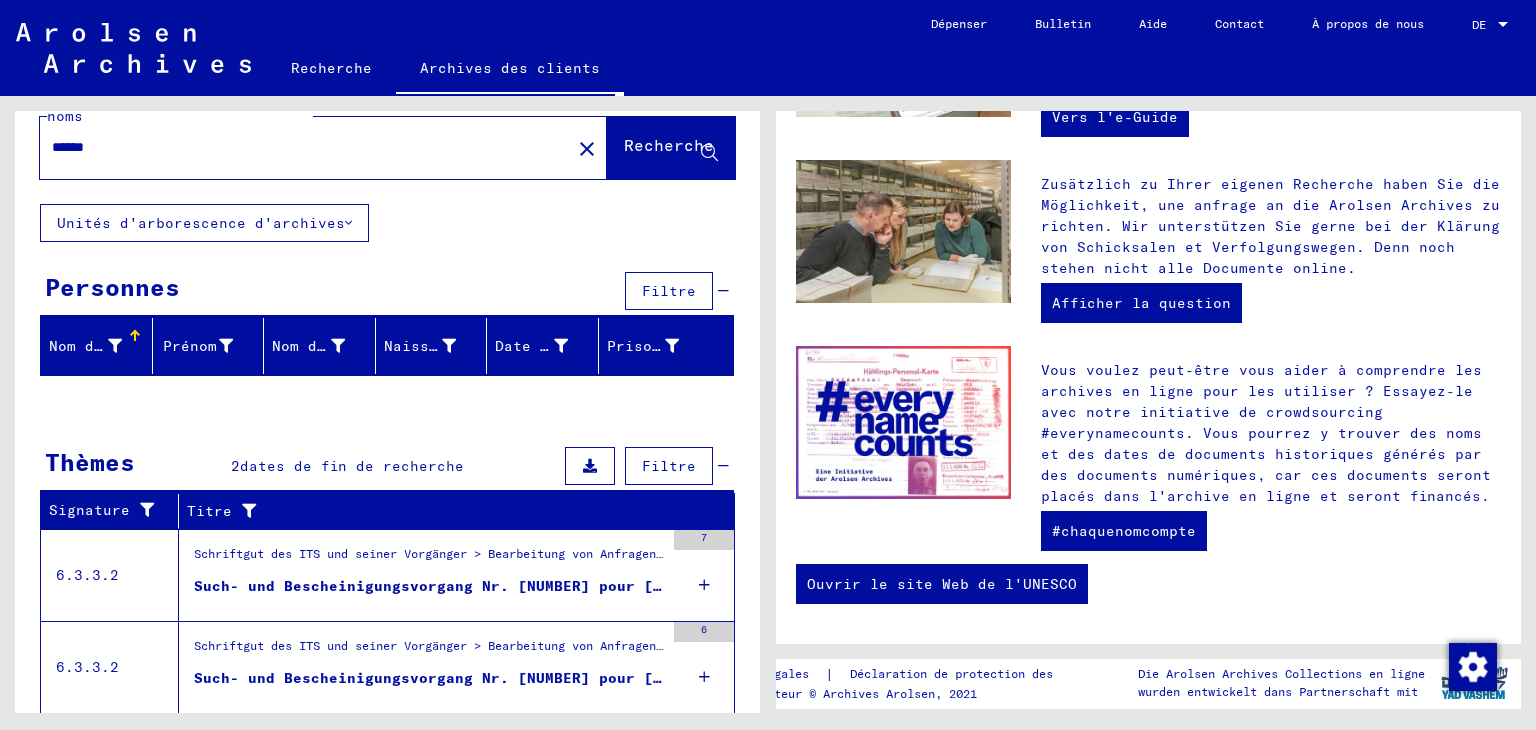 scroll, scrollTop: 106, scrollLeft: 0, axis: vertical 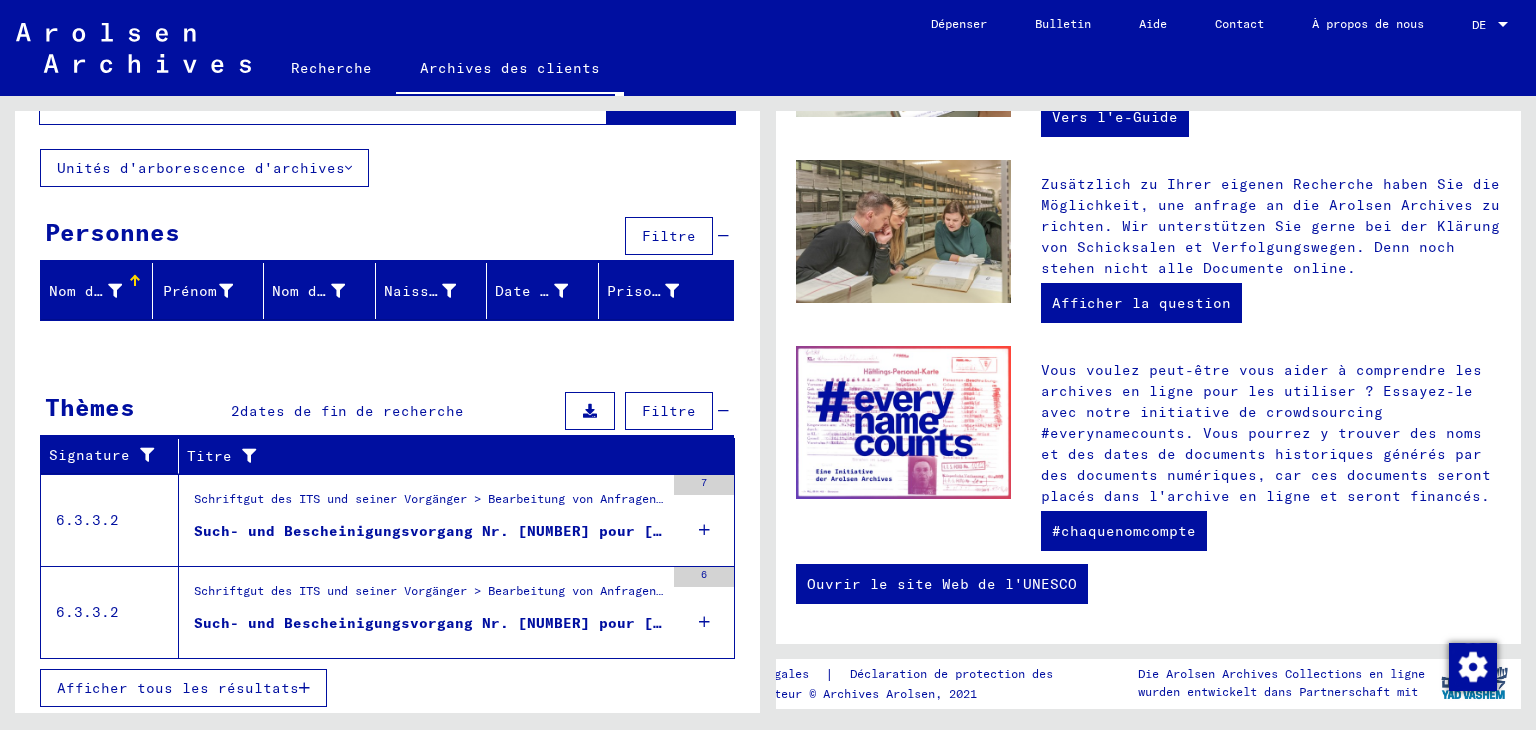 click at bounding box center [704, 530] 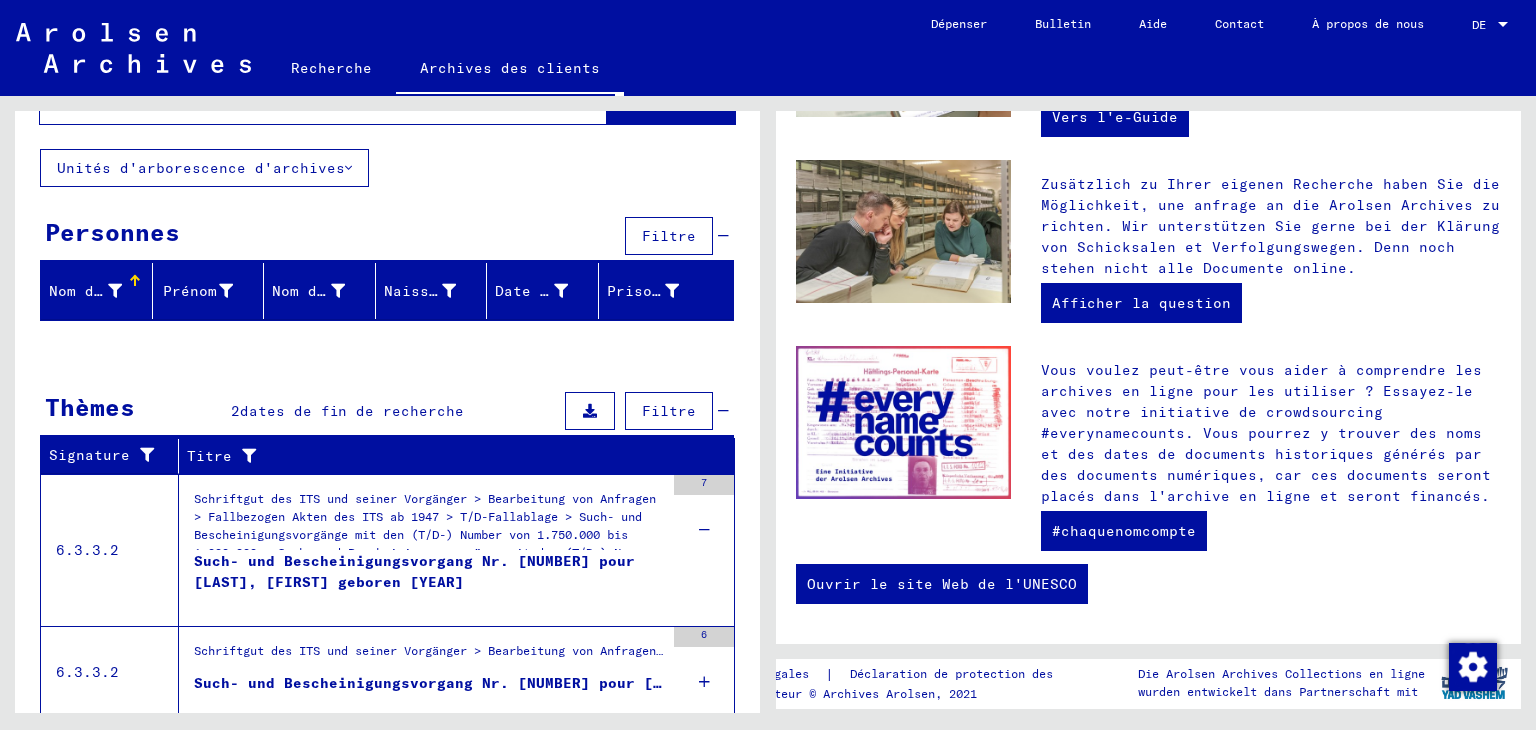 click on "6.3.3.2" at bounding box center [87, 550] 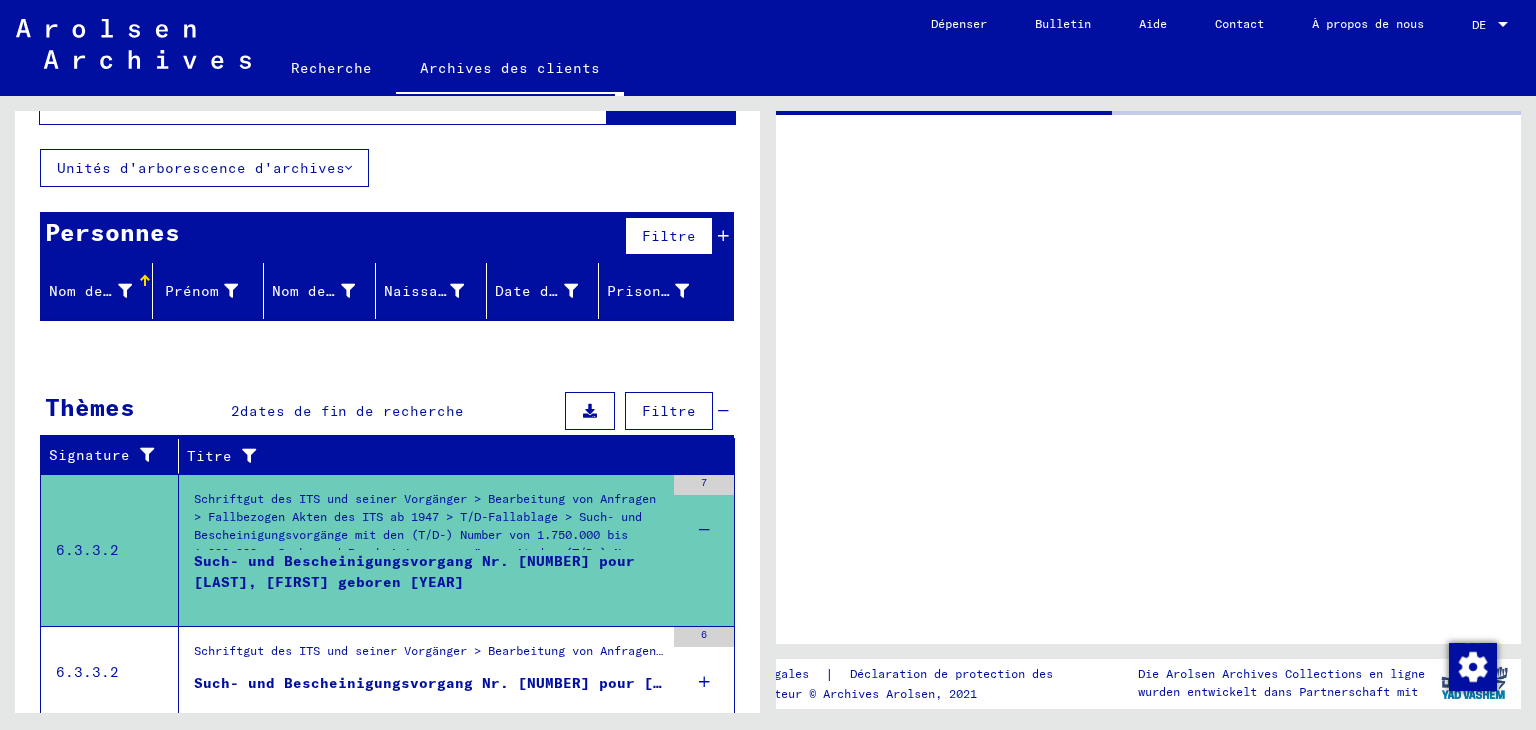 scroll, scrollTop: 0, scrollLeft: 0, axis: both 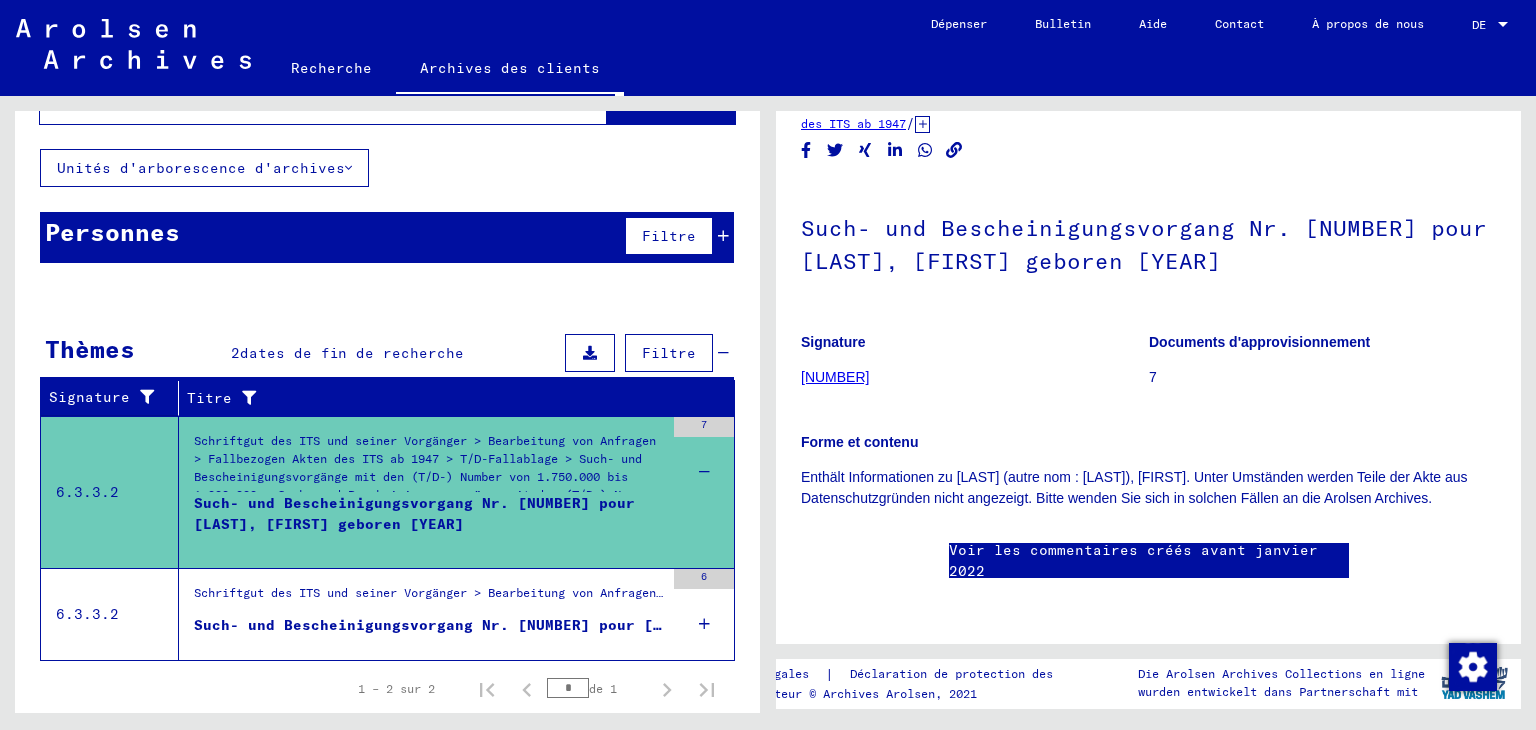 click on "Schriftgut des ITS und seiner Vorgänger > Bearbeitung von Anfragen > Fallbezogen Akten des ITS ab [YEAR] > T/D-Fallablage > Such- und Bescheinigungsvorgänge mit den (T/D-) Numbers von [NUMBER] bis [NUMBER] > Such- und Bescheinigungsvorgänge mit den (T/D-) Numéros de [NUMBER] à [NUMBER]" at bounding box center [1195, 592] 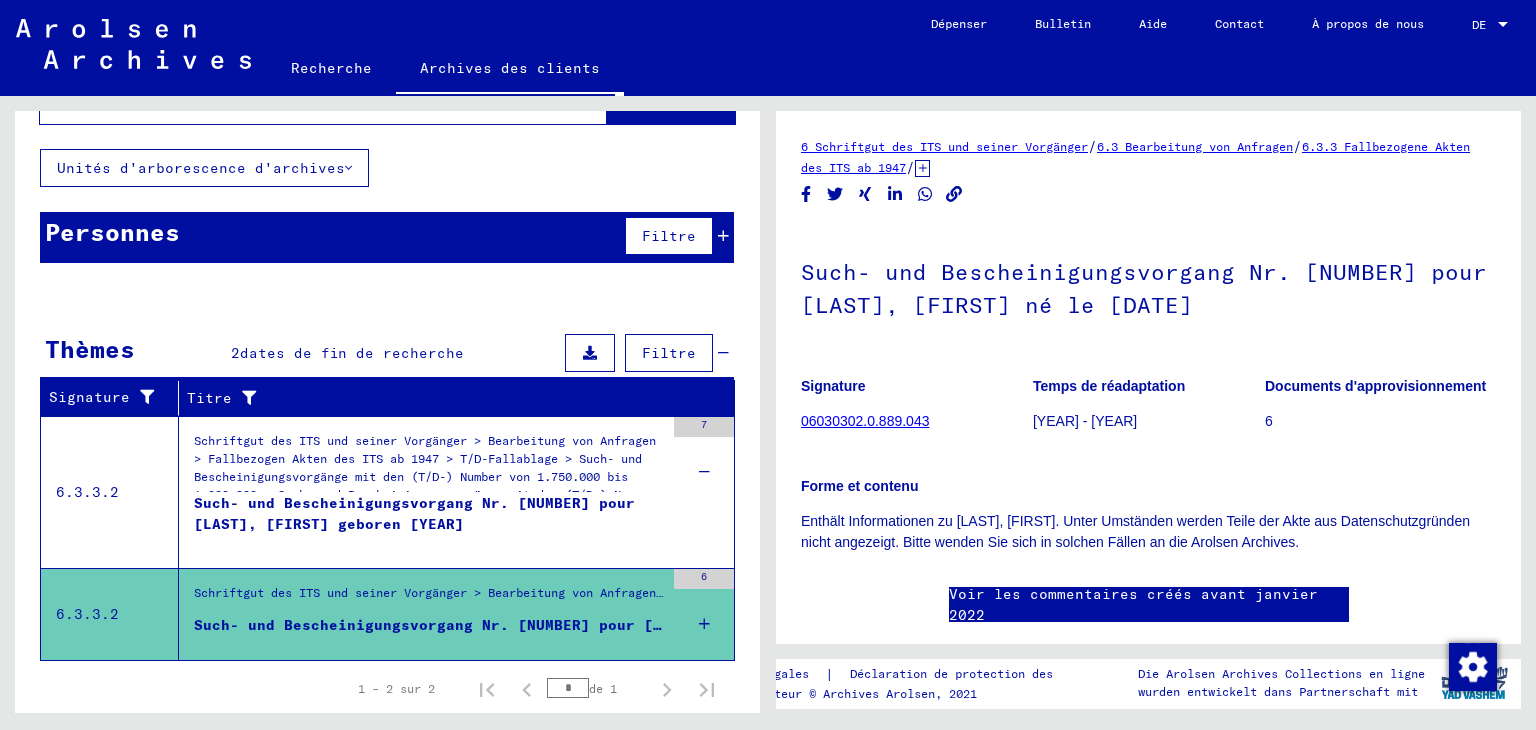 scroll, scrollTop: 0, scrollLeft: 0, axis: both 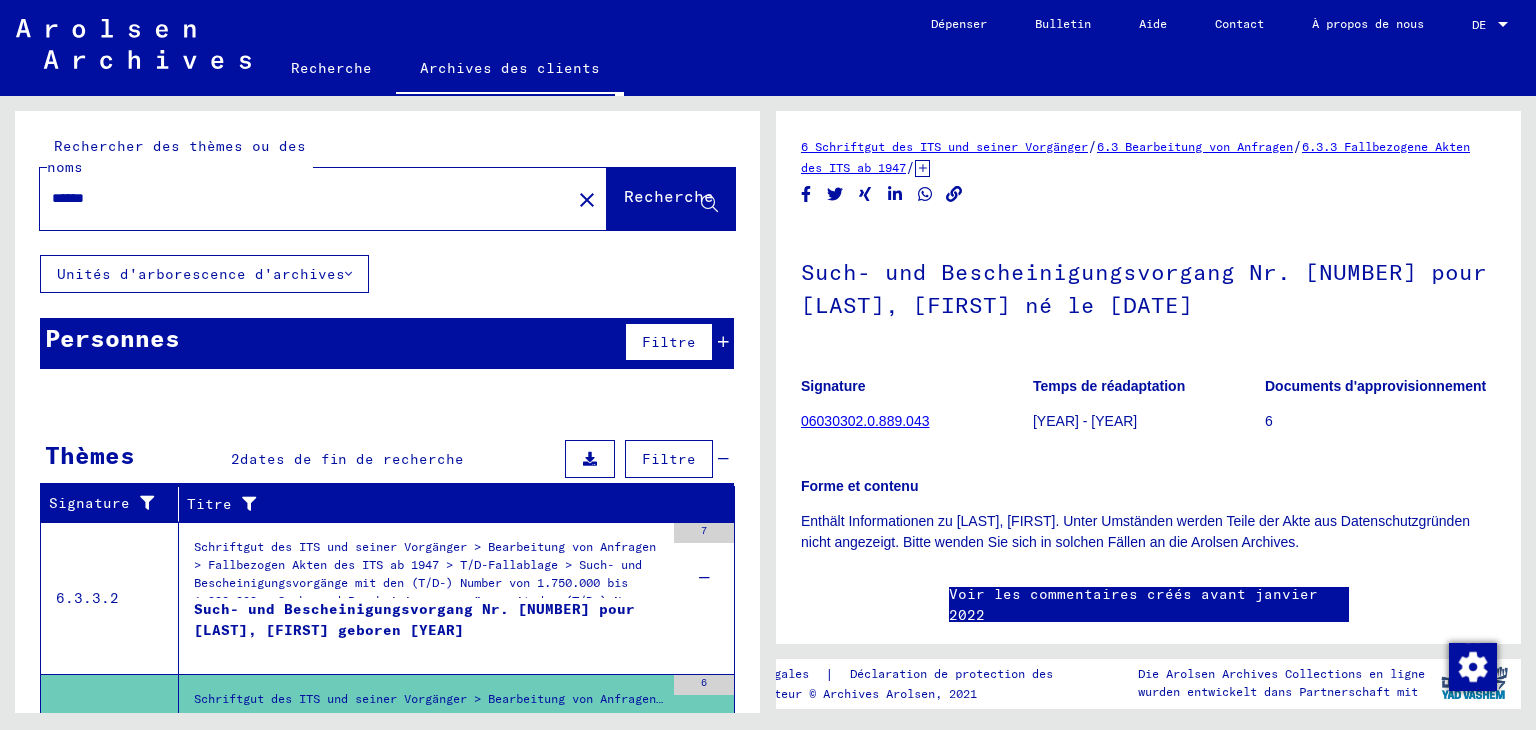 drag, startPoint x: 184, startPoint y: 213, endPoint x: 0, endPoint y: 154, distance: 193.22784 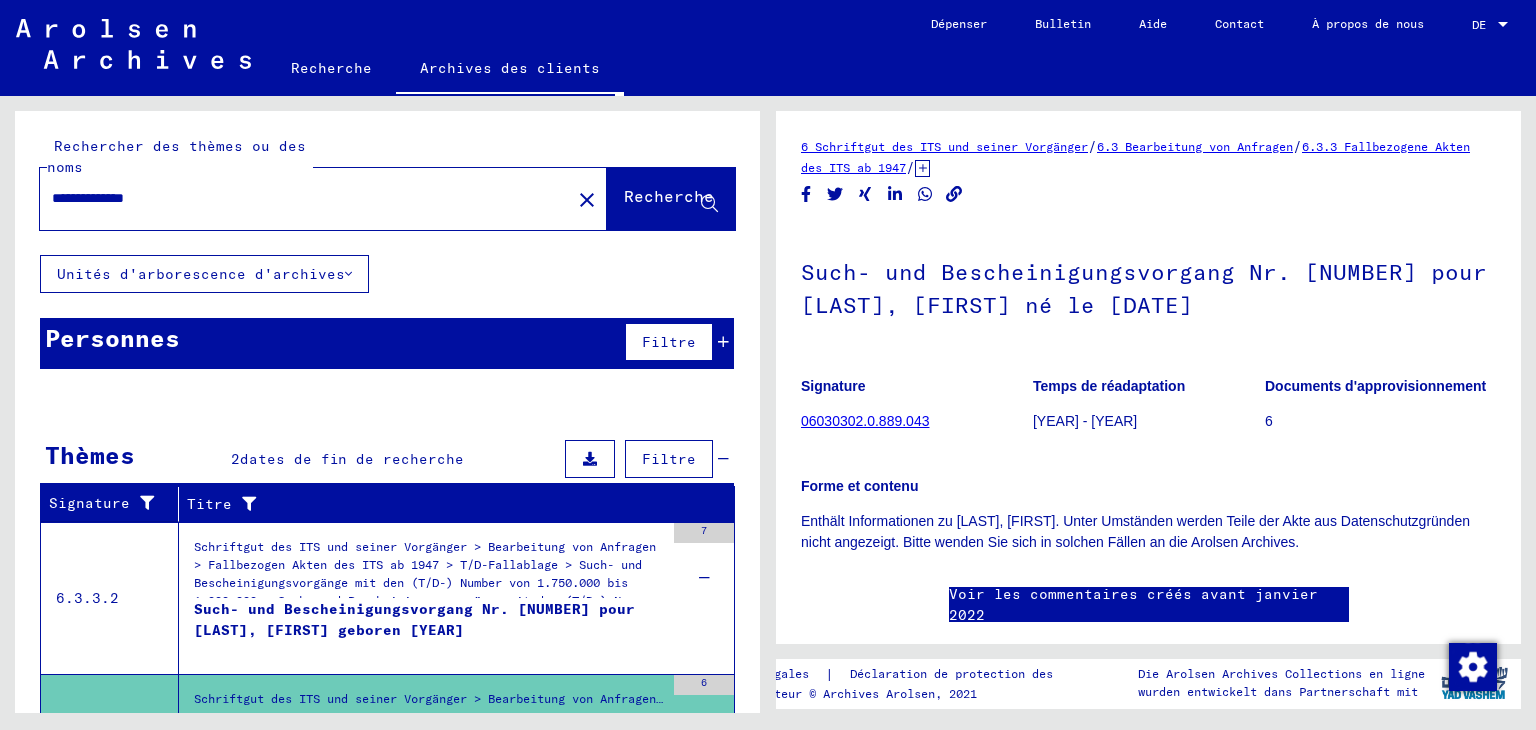 type on "**********" 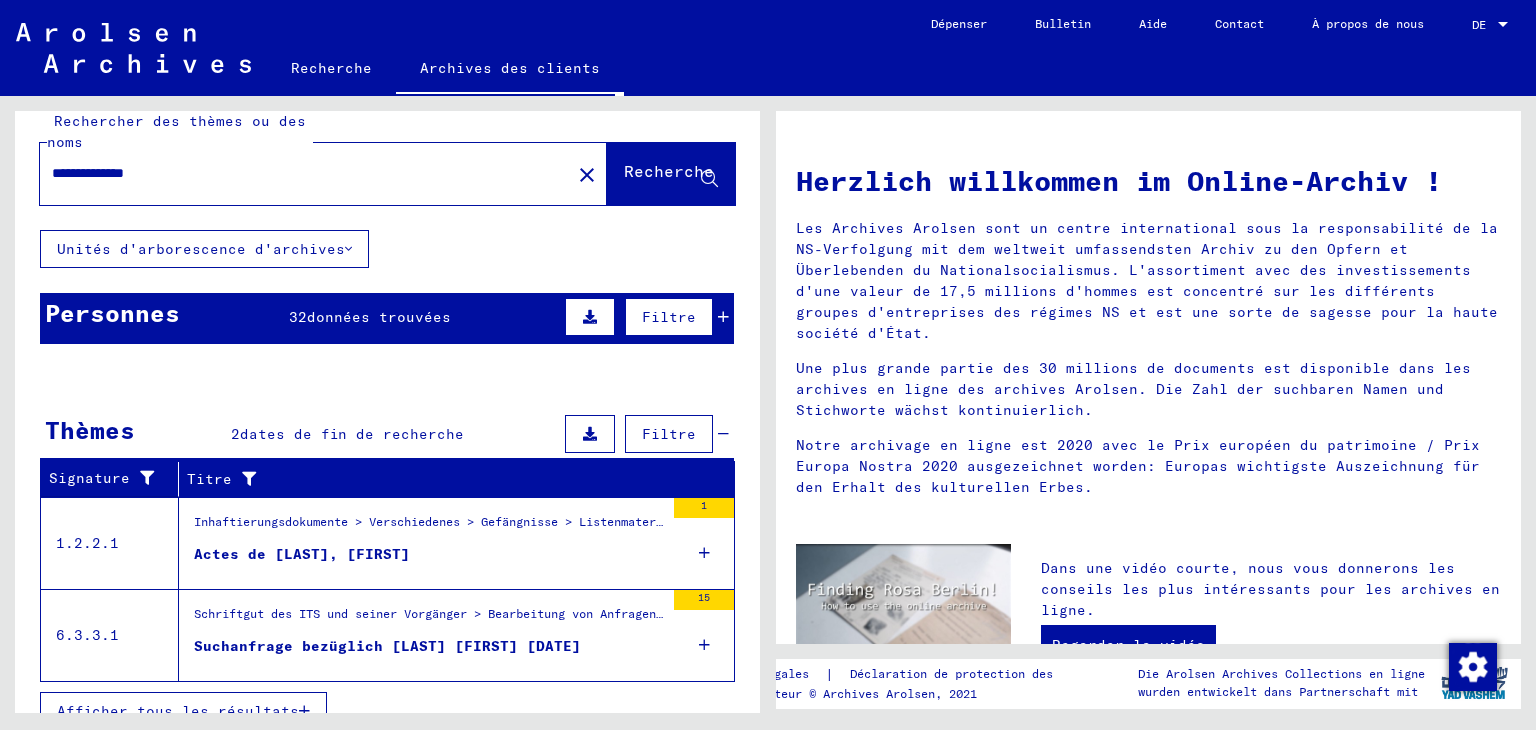 scroll, scrollTop: 48, scrollLeft: 0, axis: vertical 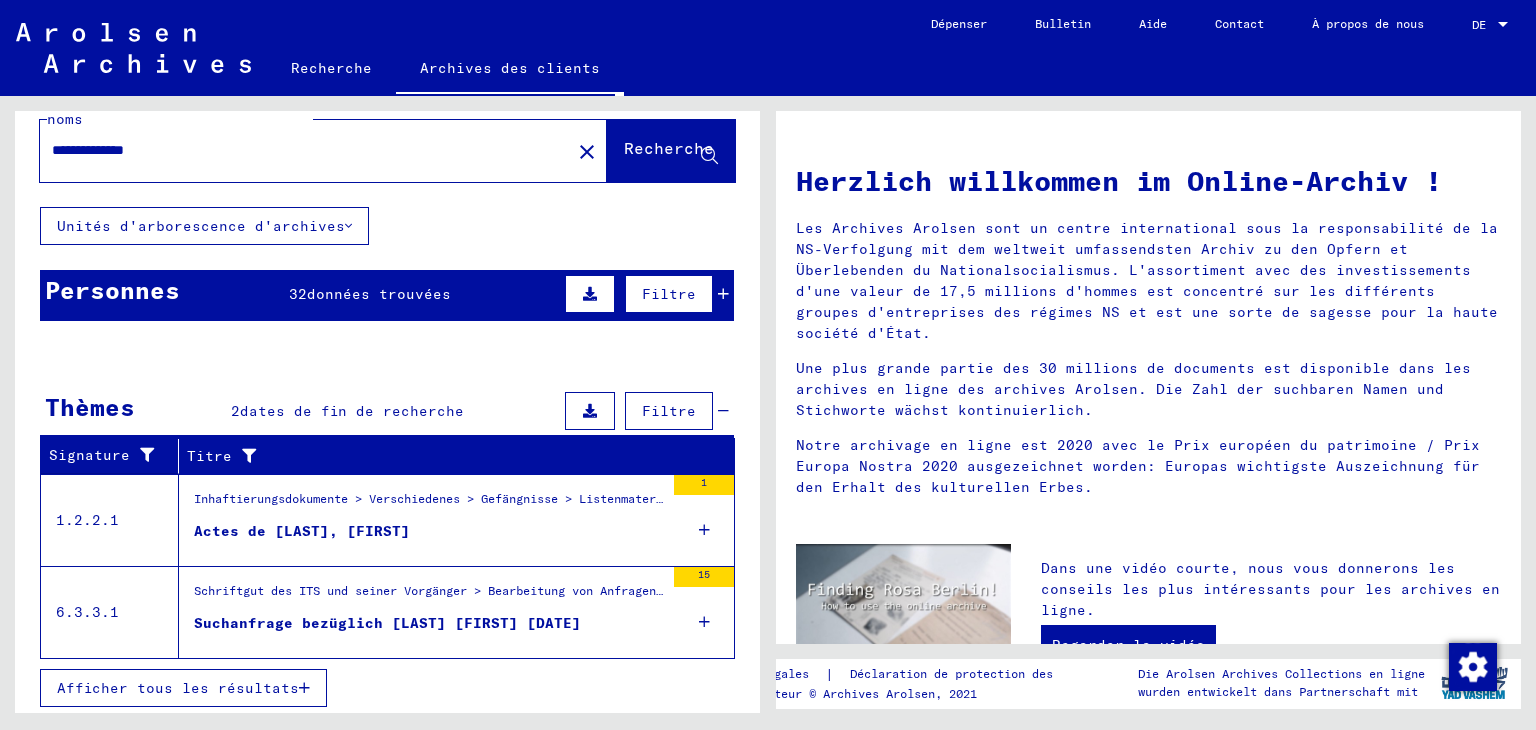click on "Afficher tous les résultats" at bounding box center (178, 688) 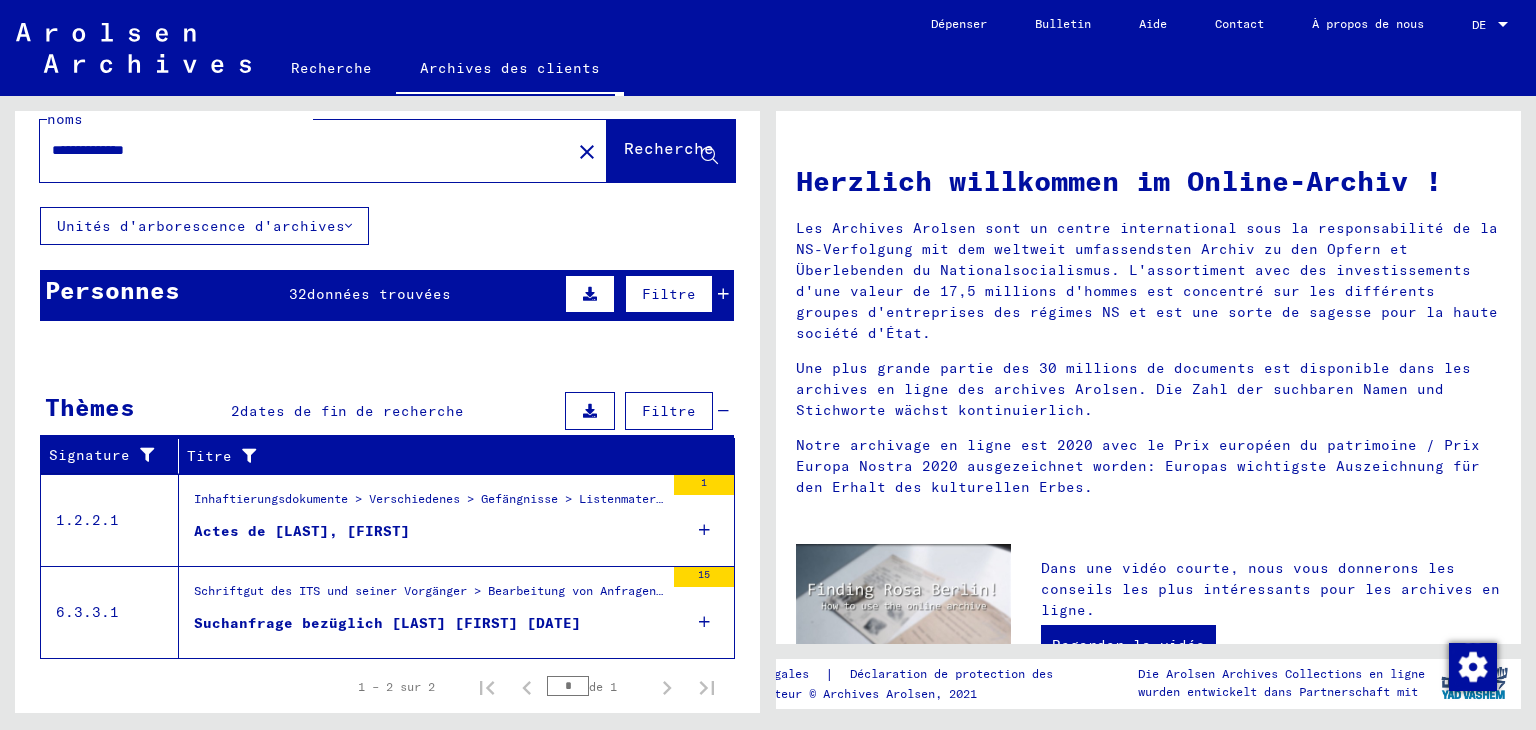 scroll, scrollTop: 104, scrollLeft: 0, axis: vertical 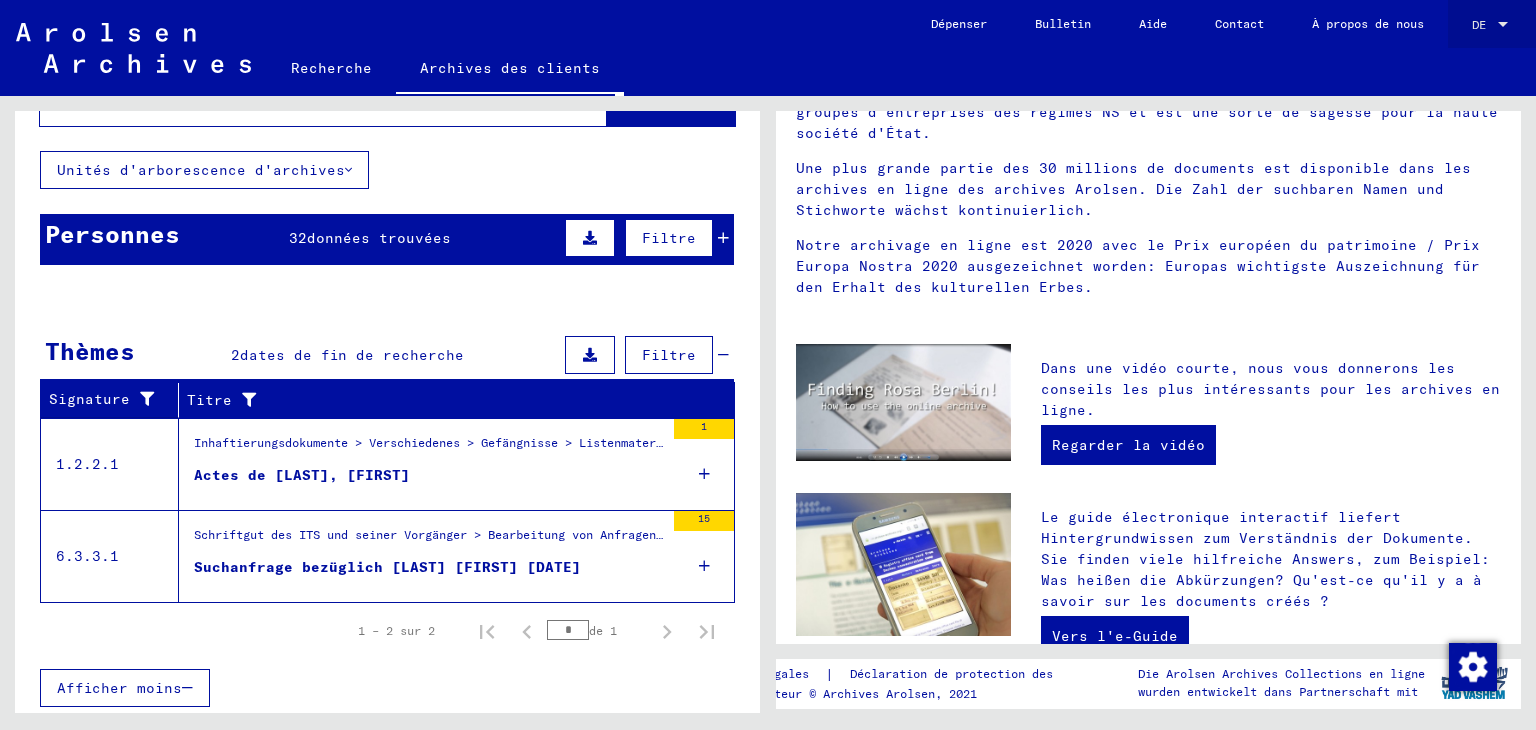 click on "DE" at bounding box center [1483, 25] 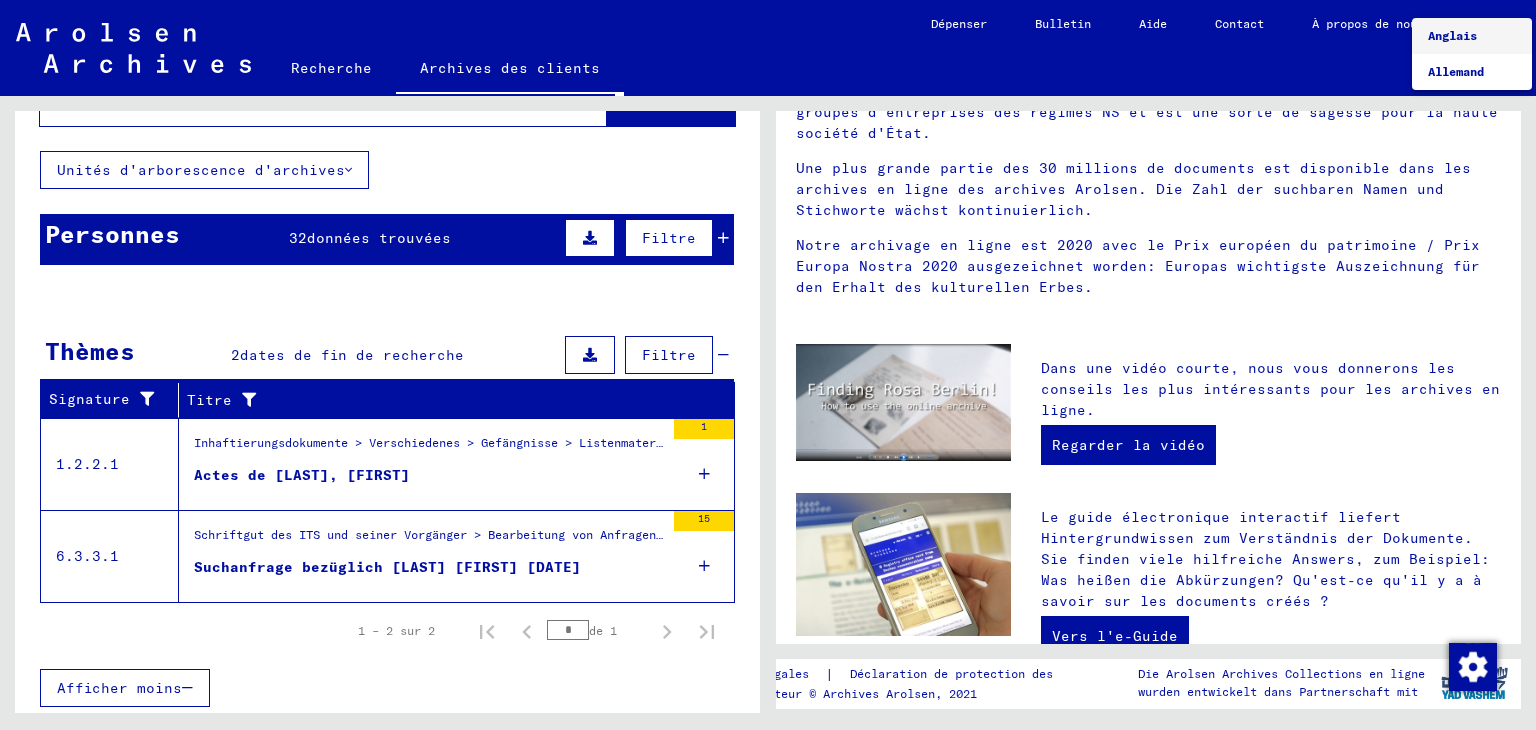 click on "Anglais" at bounding box center [1452, 35] 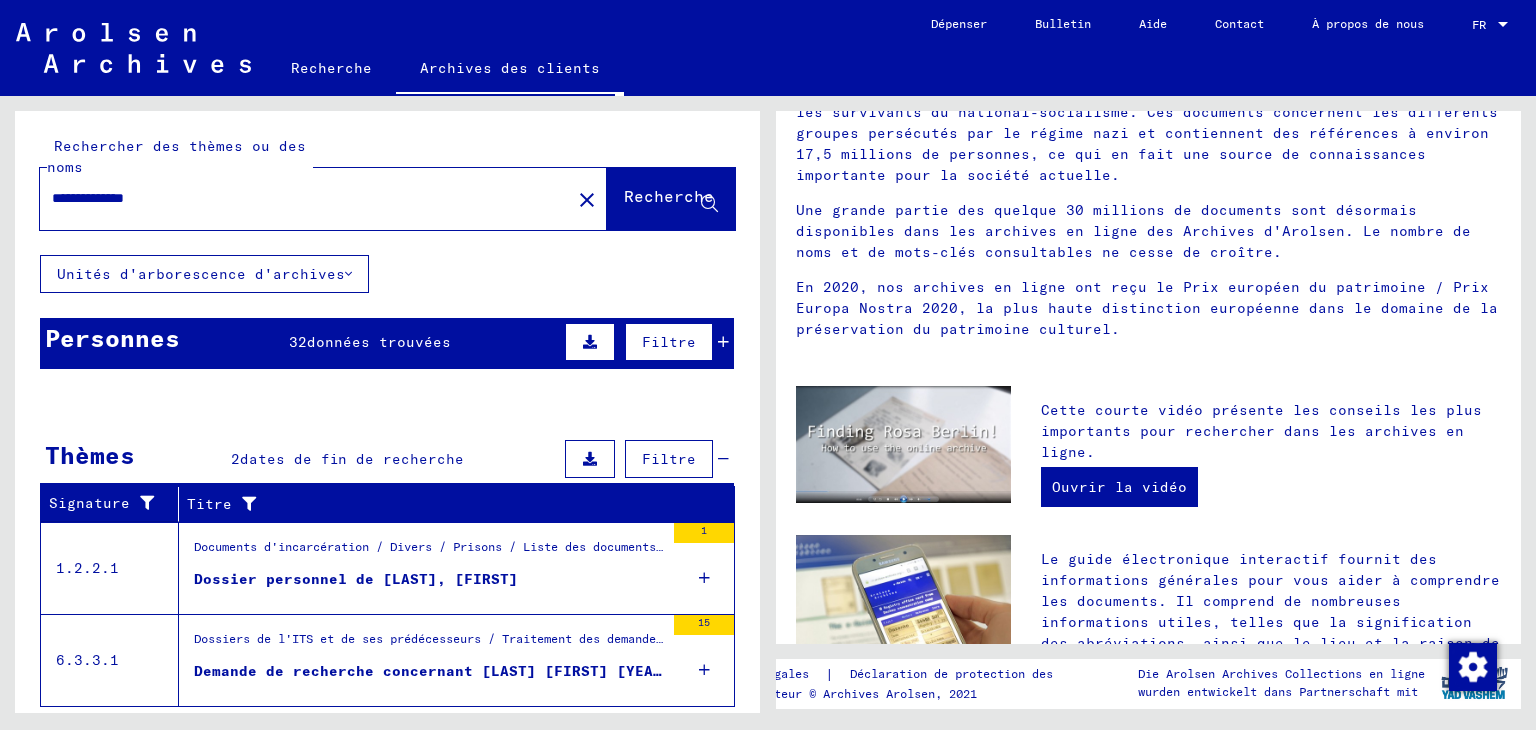 scroll, scrollTop: 48, scrollLeft: 0, axis: vertical 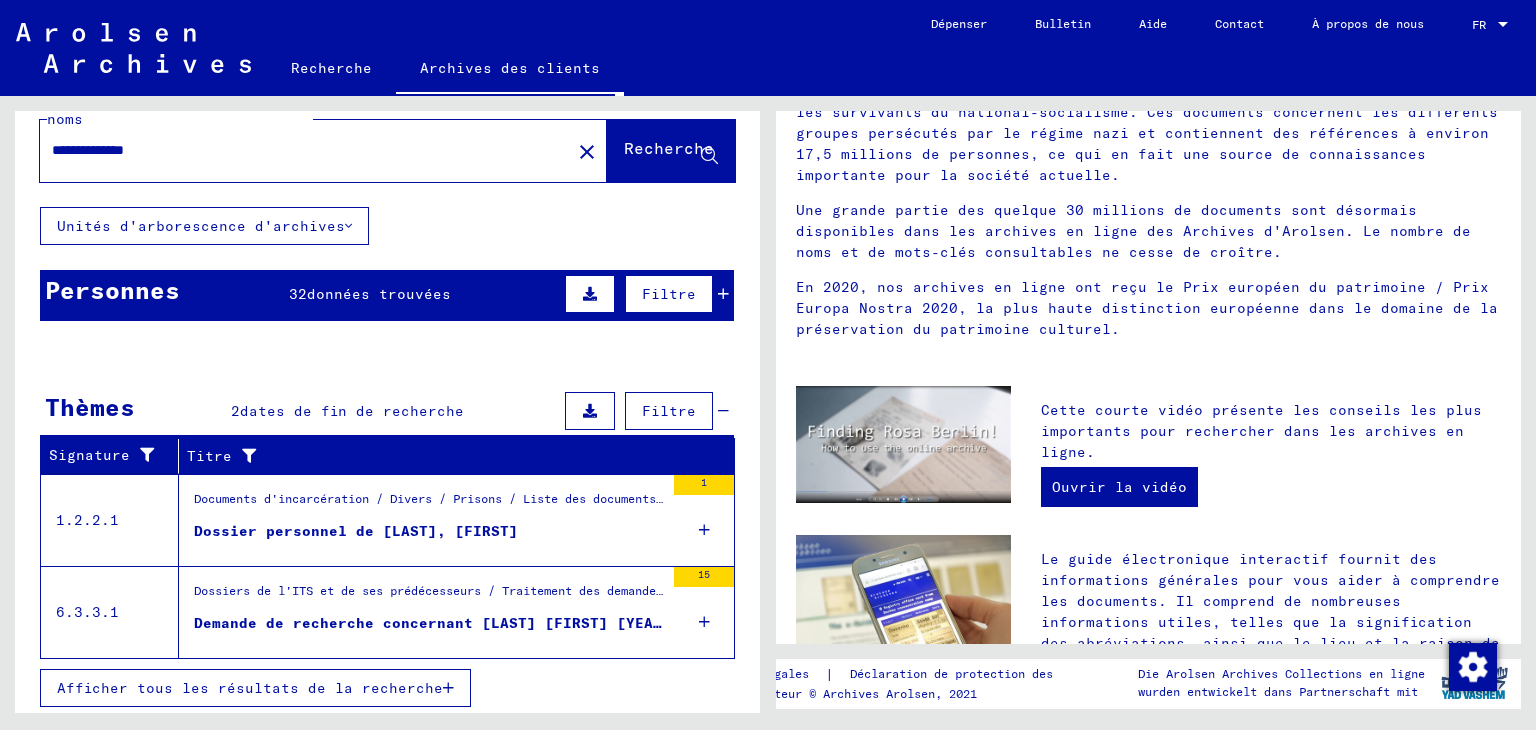 click at bounding box center (666, 598) 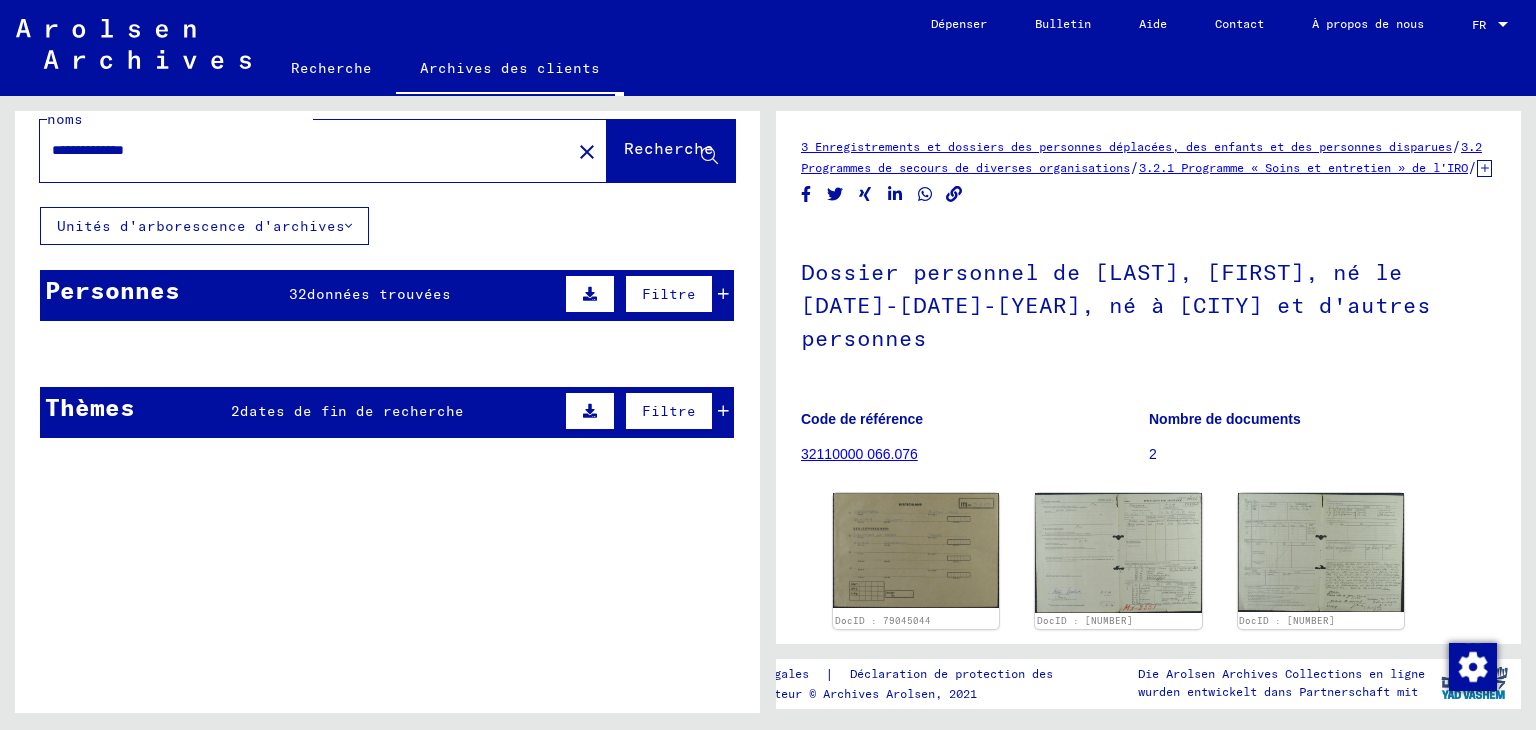 scroll, scrollTop: 0, scrollLeft: 0, axis: both 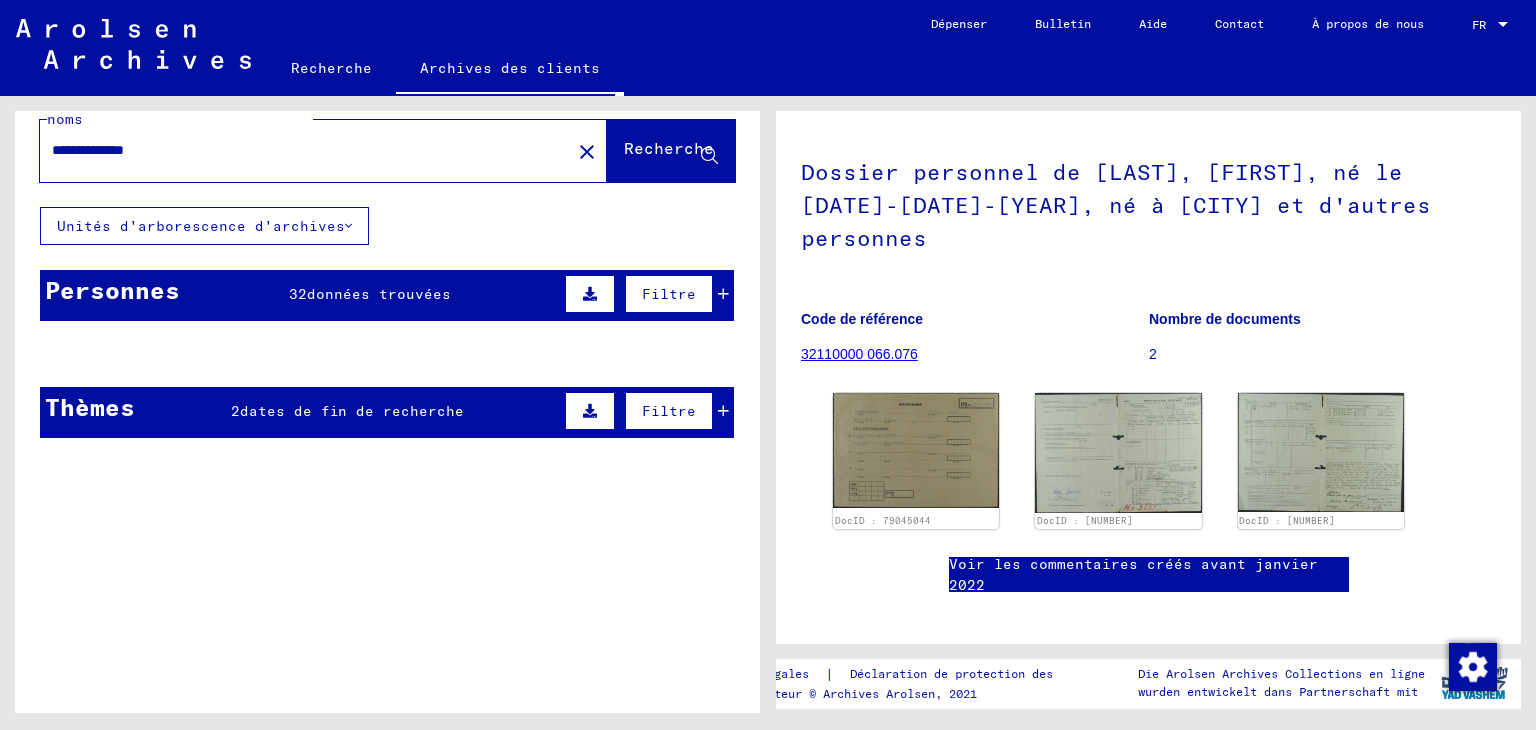 click at bounding box center (666, 452) 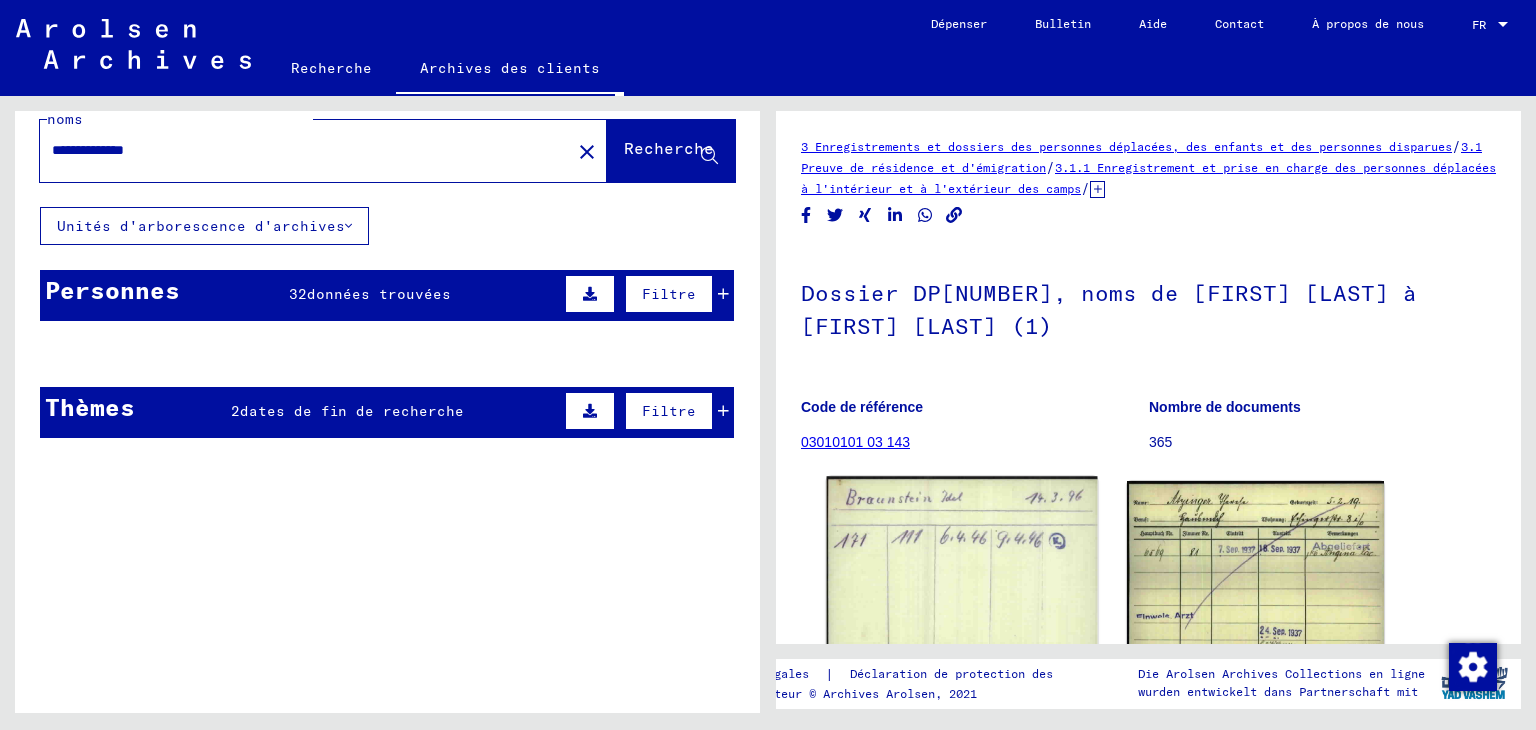 scroll, scrollTop: 0, scrollLeft: 0, axis: both 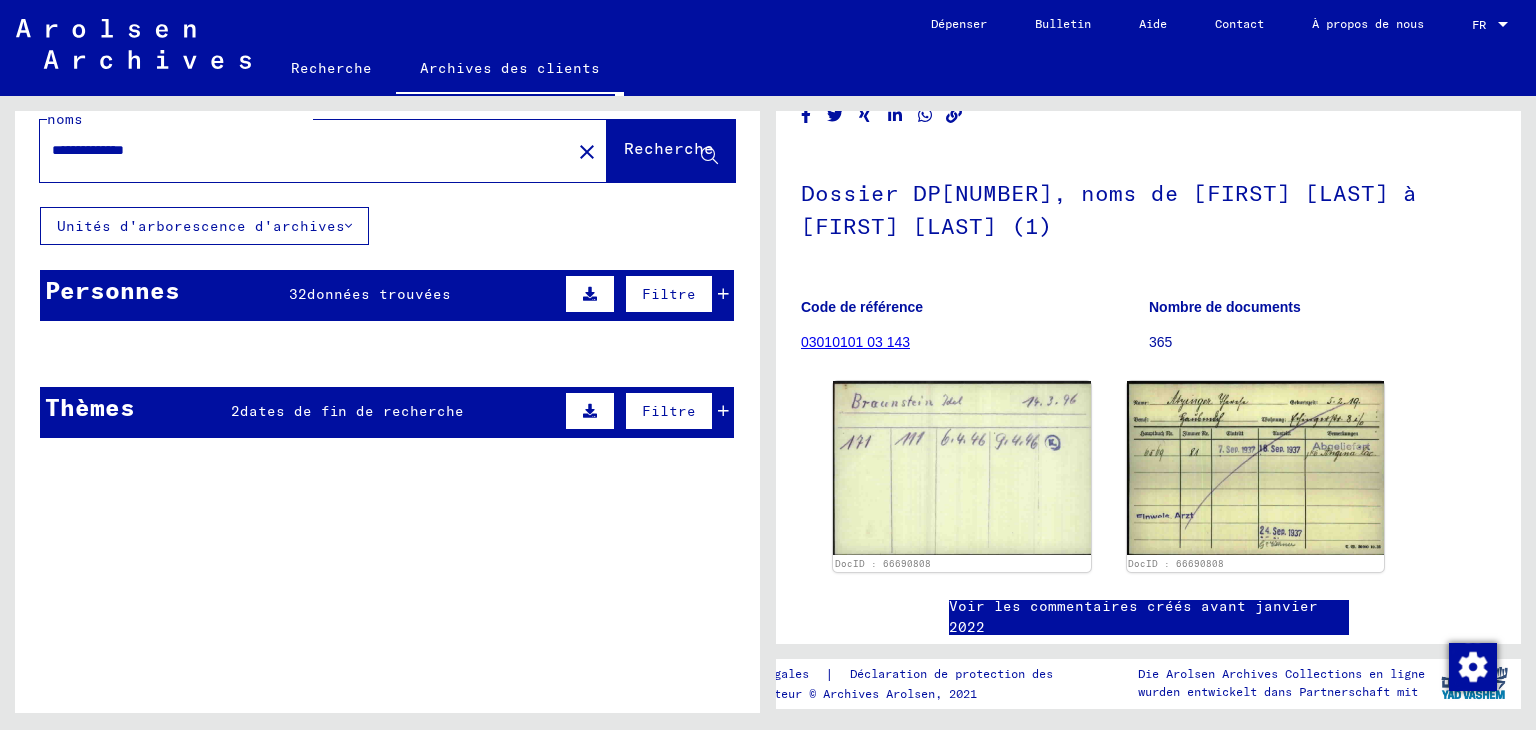 click 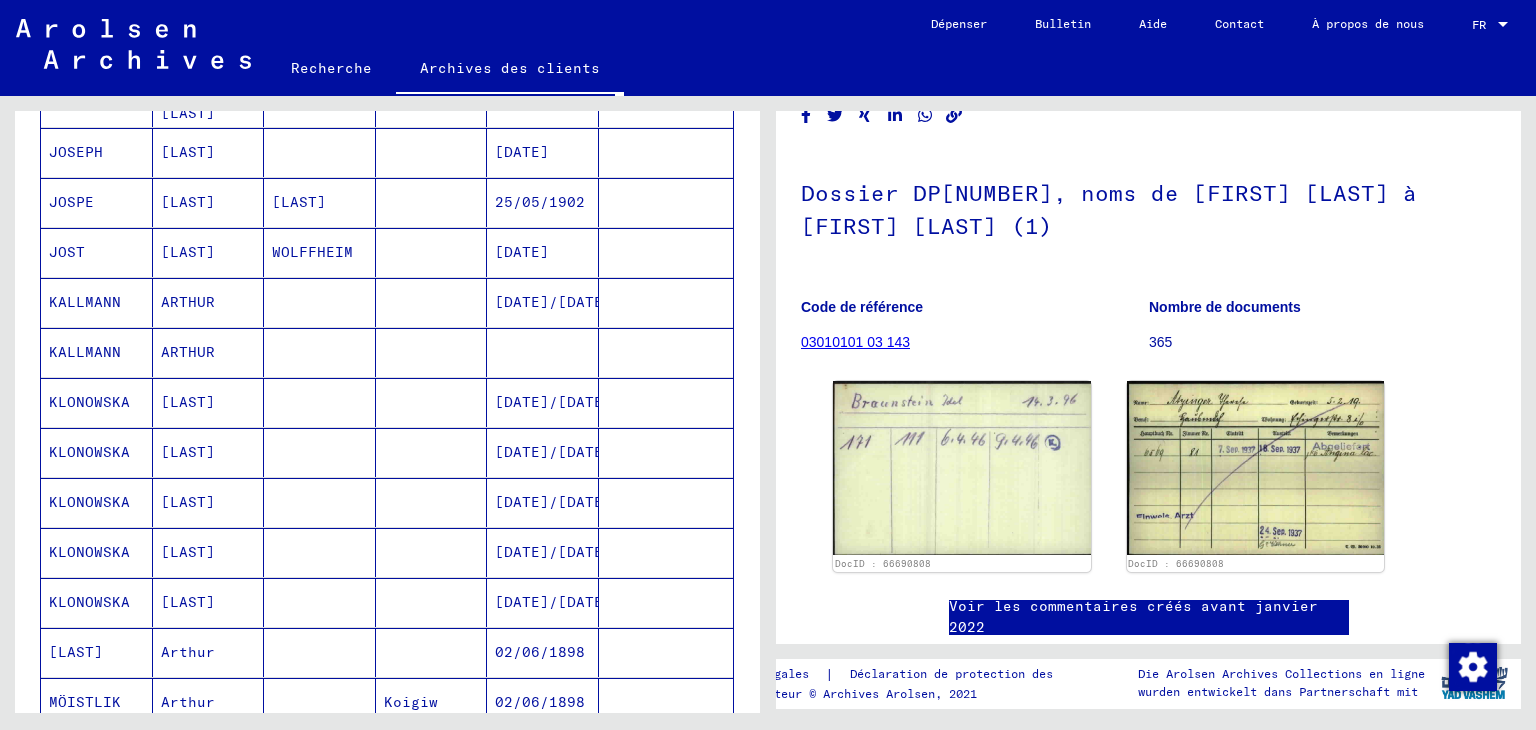scroll, scrollTop: 1148, scrollLeft: 0, axis: vertical 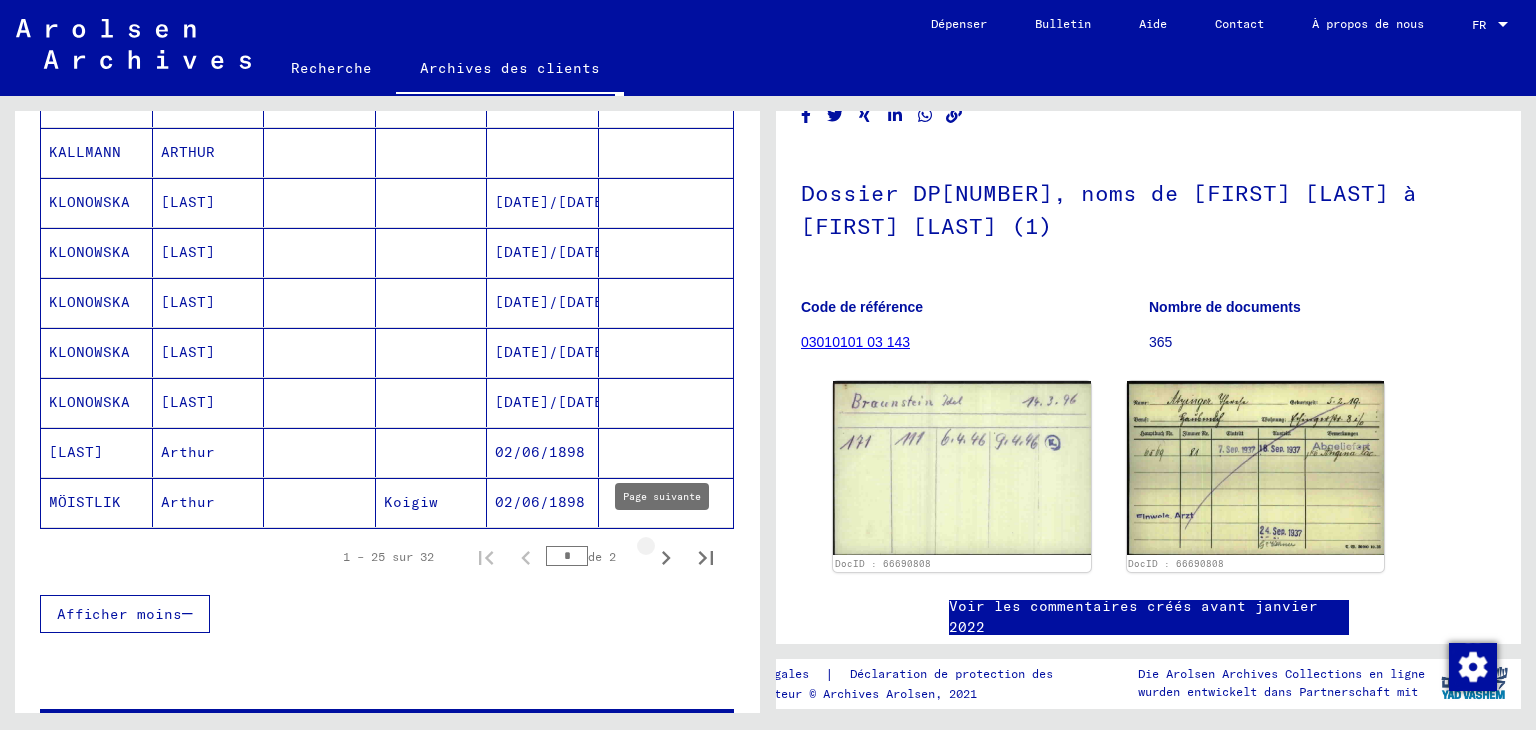 click 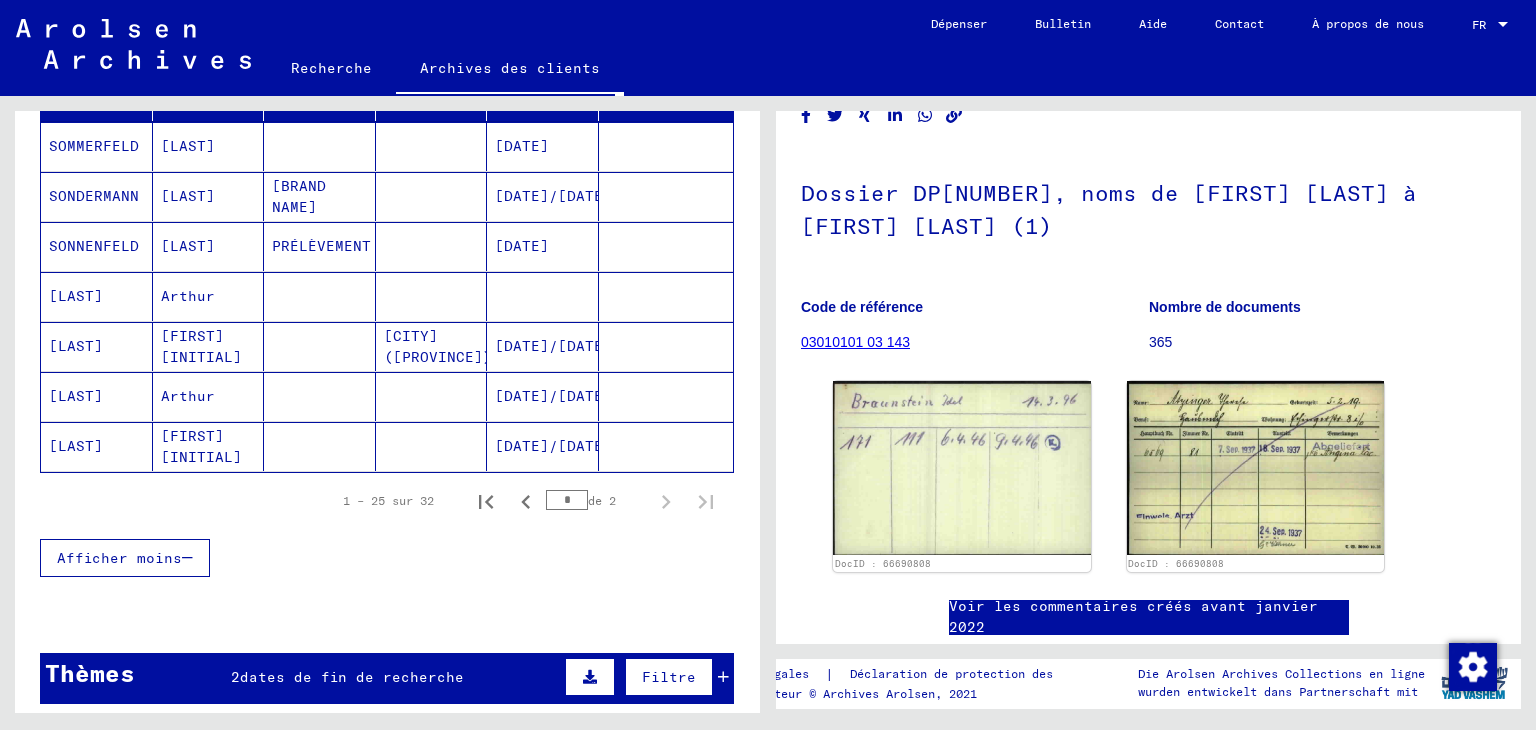 scroll, scrollTop: 251, scrollLeft: 0, axis: vertical 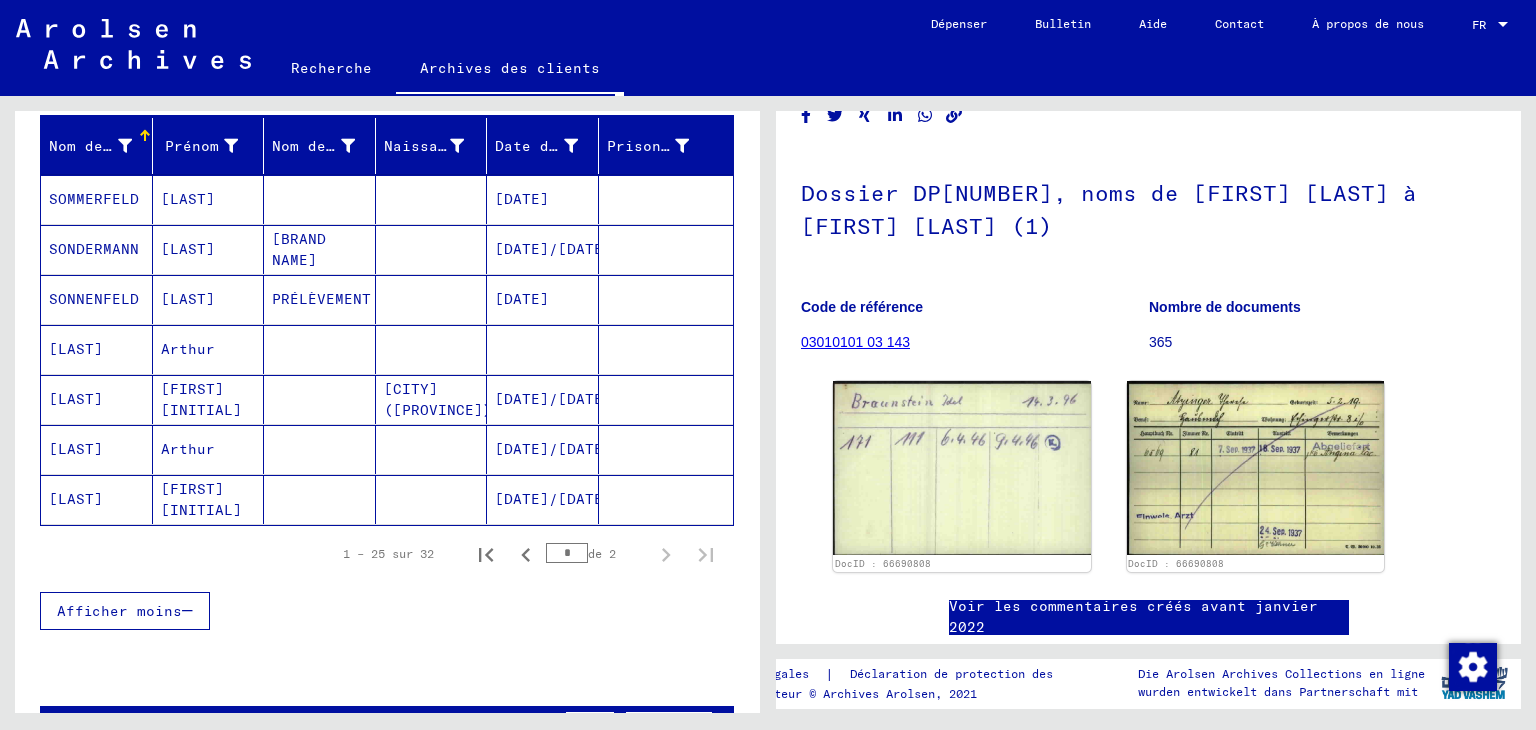 click on "Arthur" at bounding box center [209, 499] 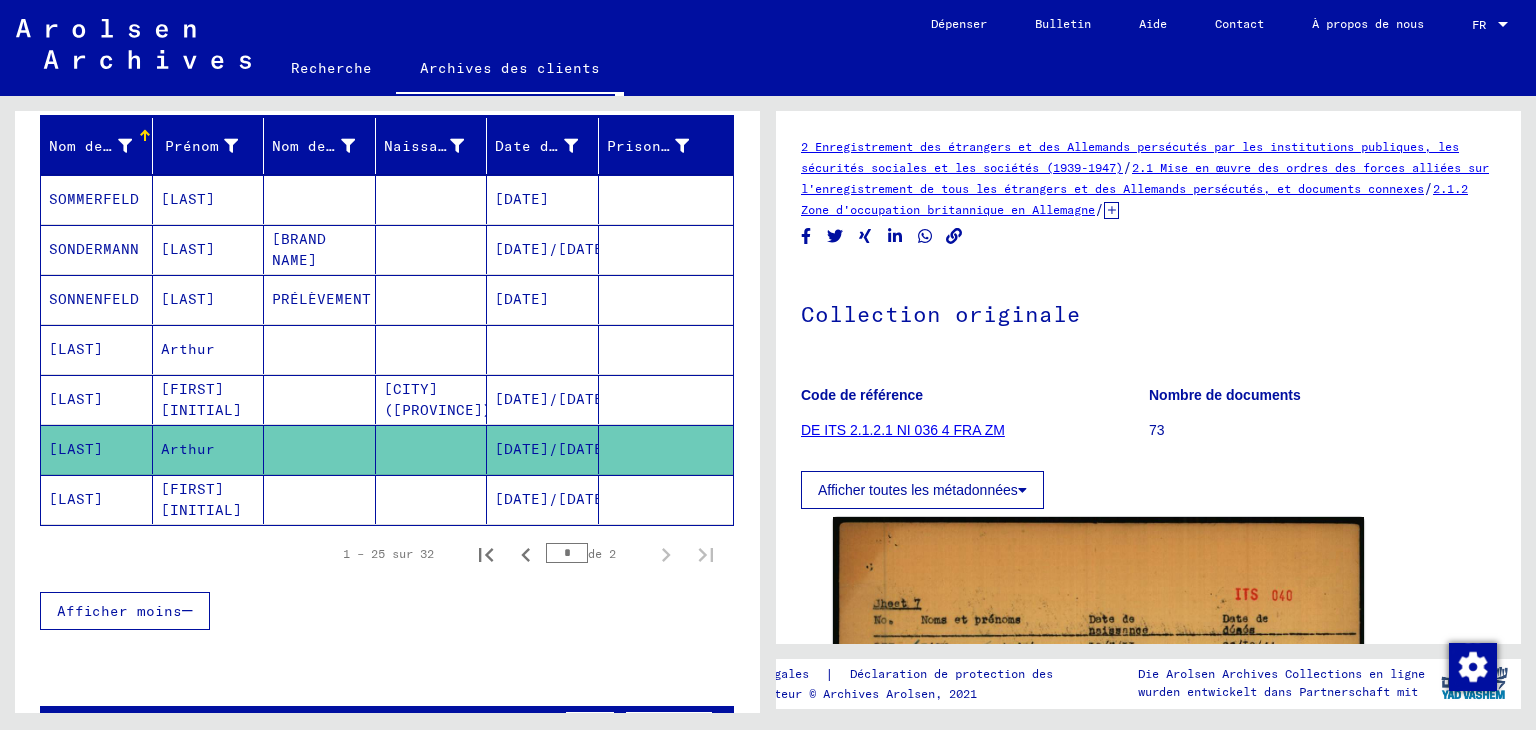 scroll, scrollTop: 0, scrollLeft: 0, axis: both 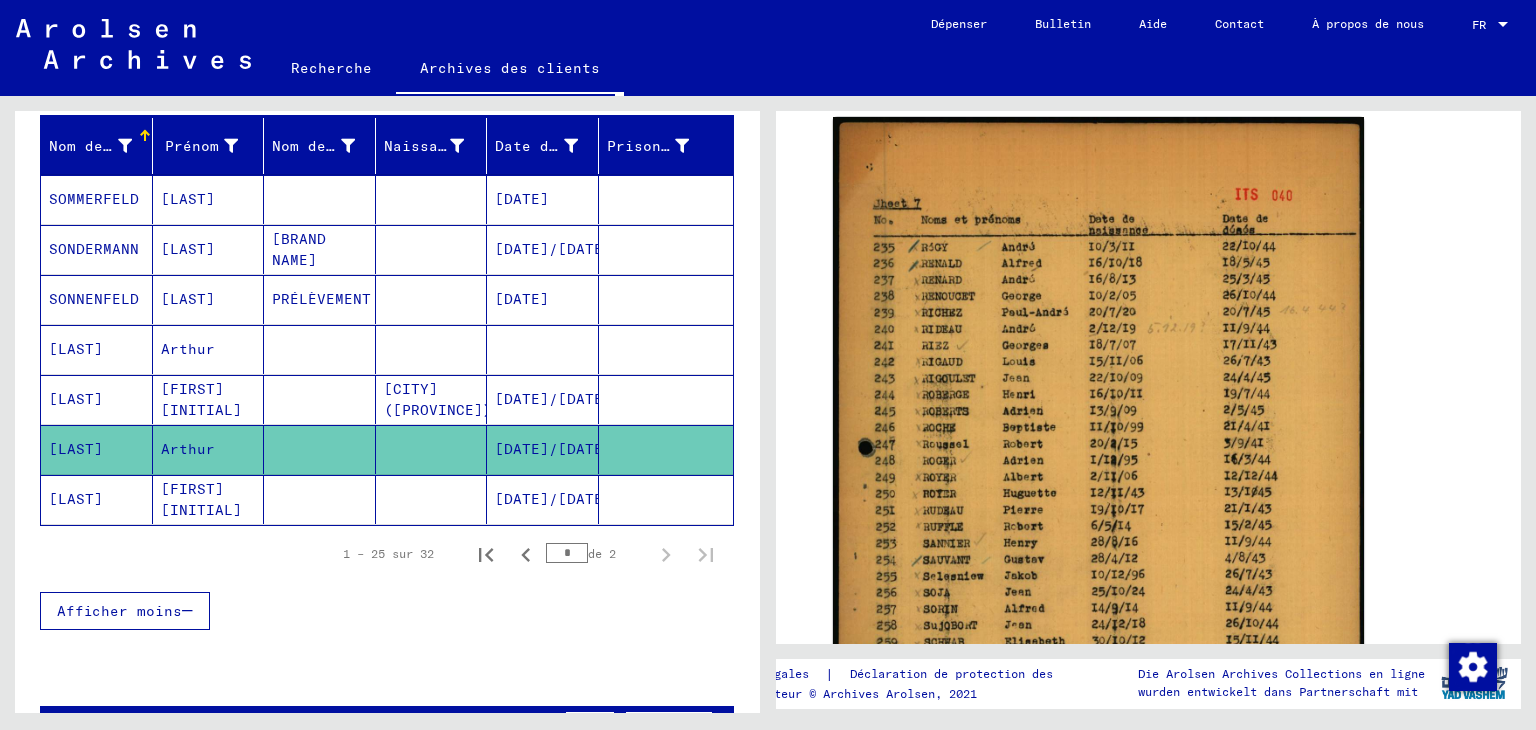 click on "[FIRST] [INITIAL]" 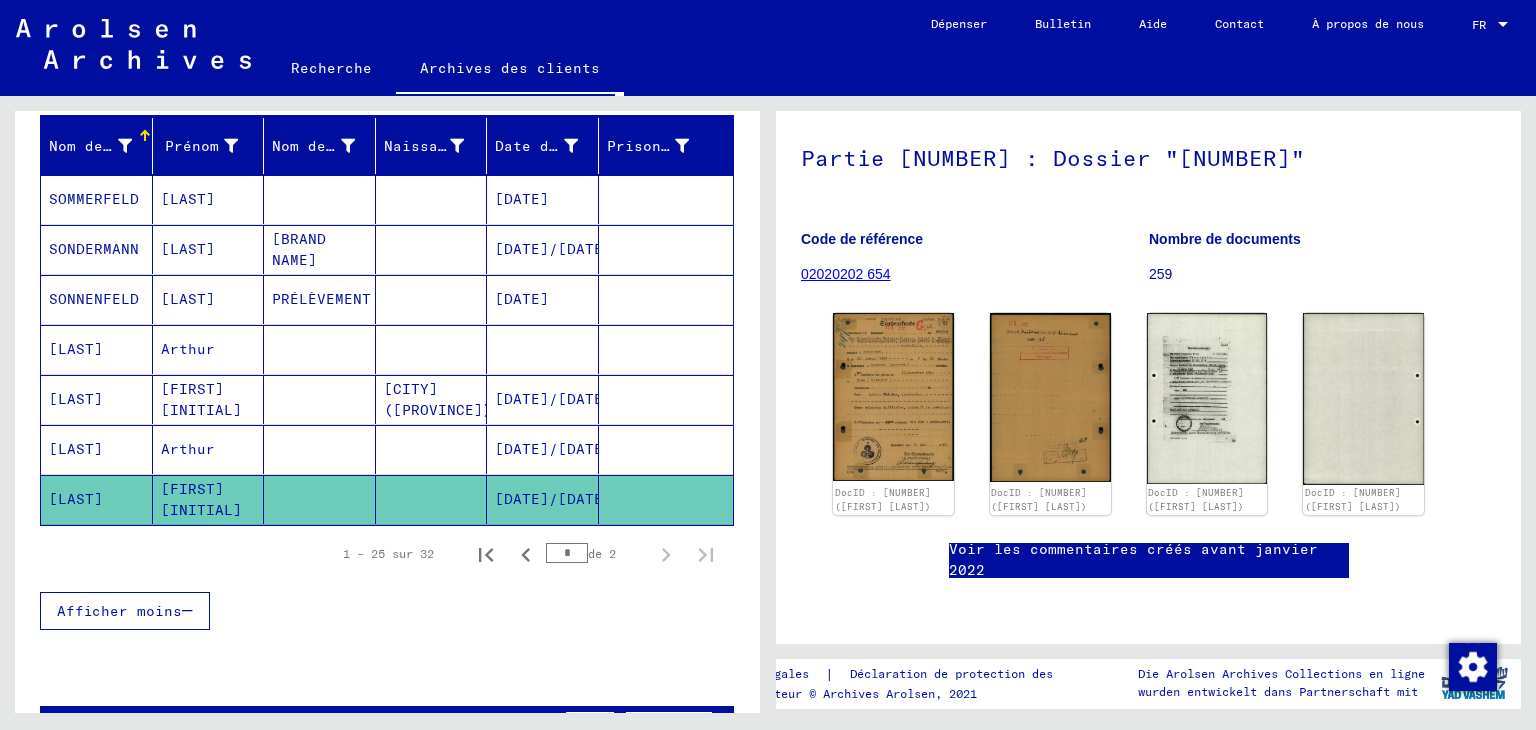 scroll 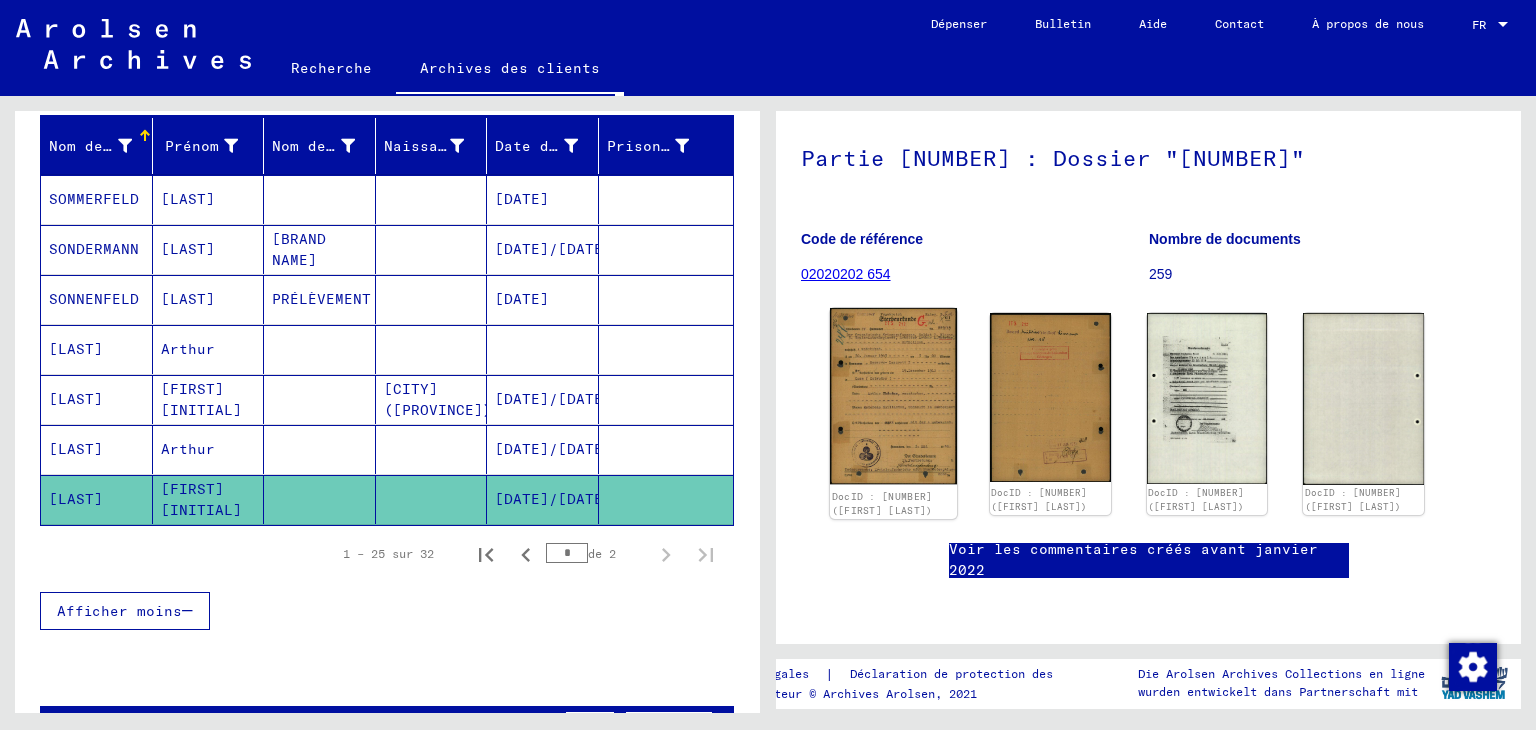 click 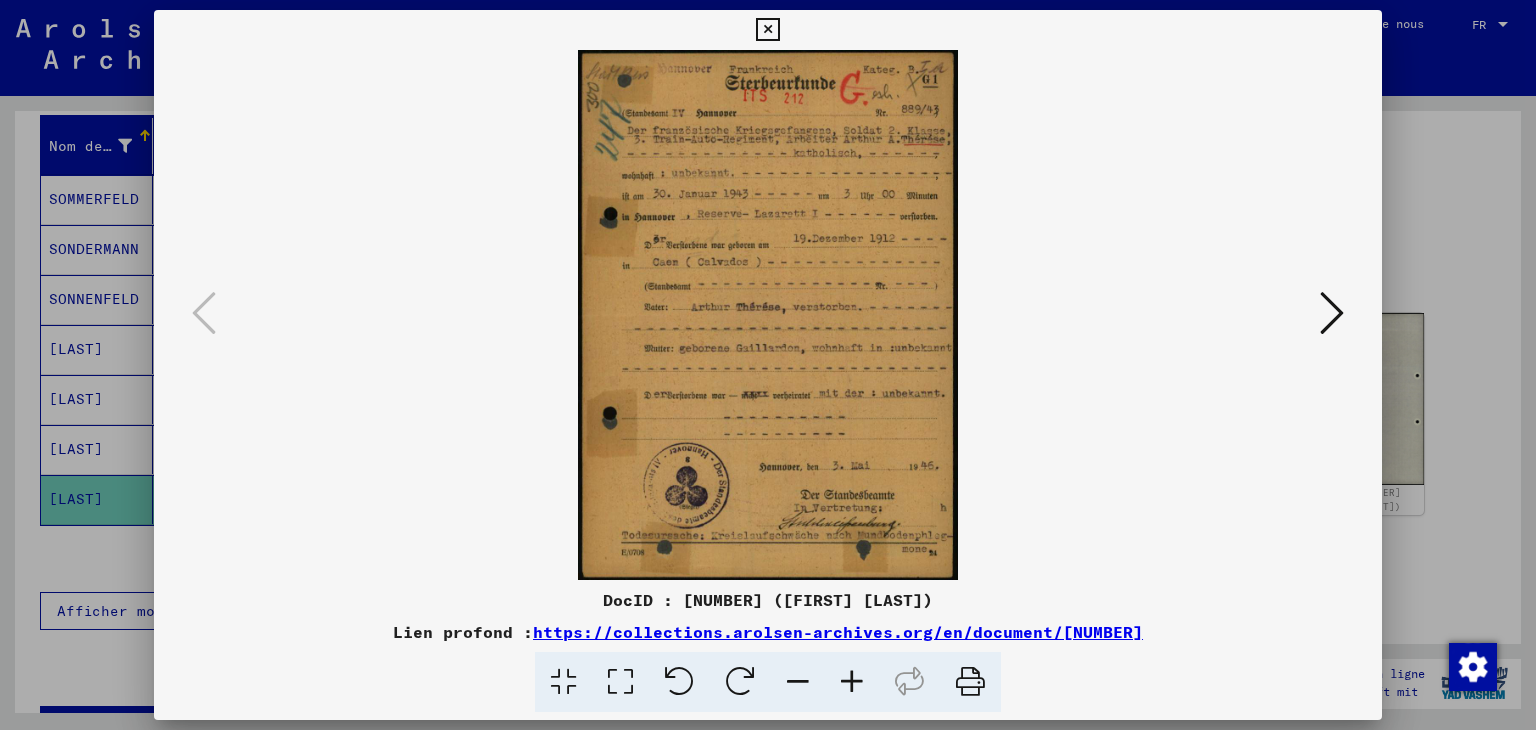 click at bounding box center [768, 315] 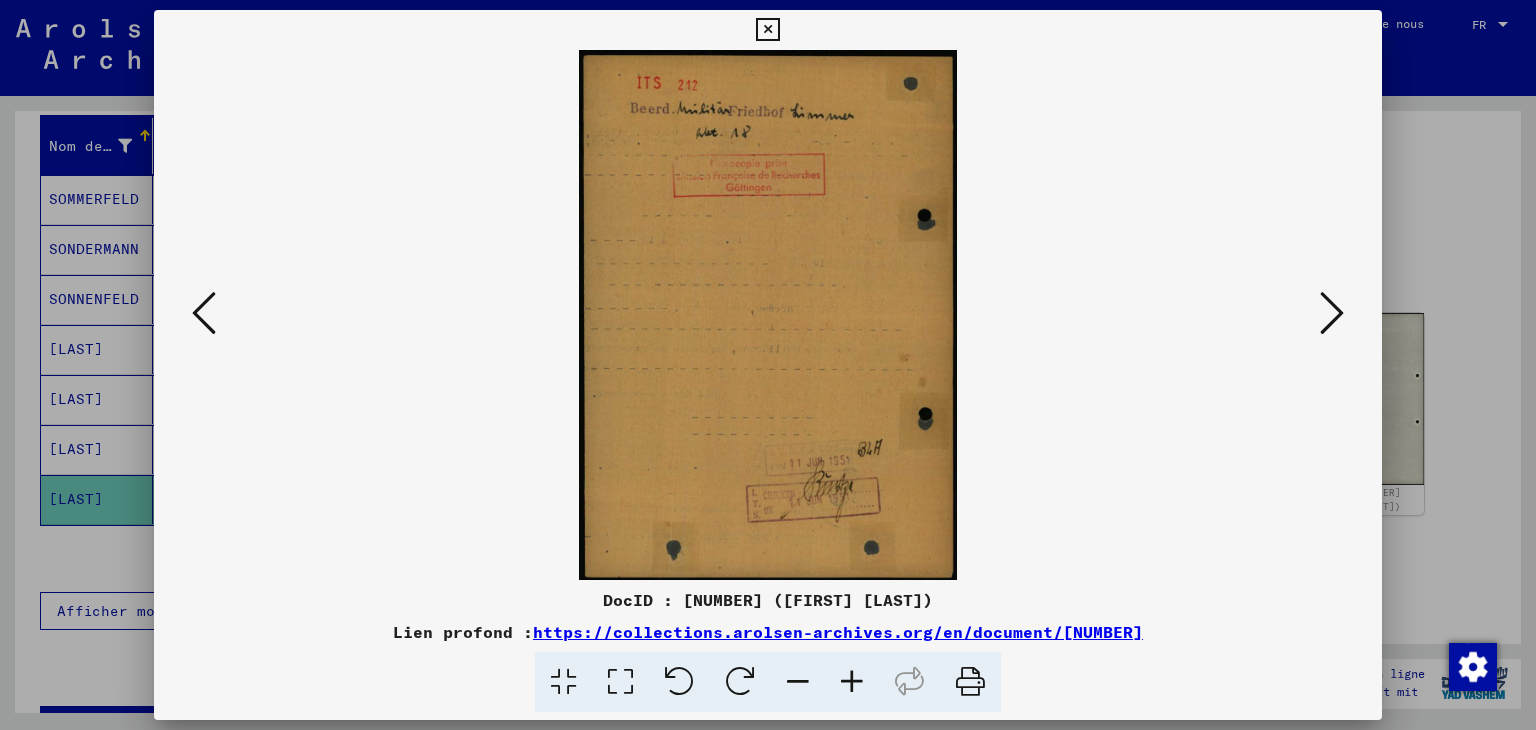 click at bounding box center (1332, 313) 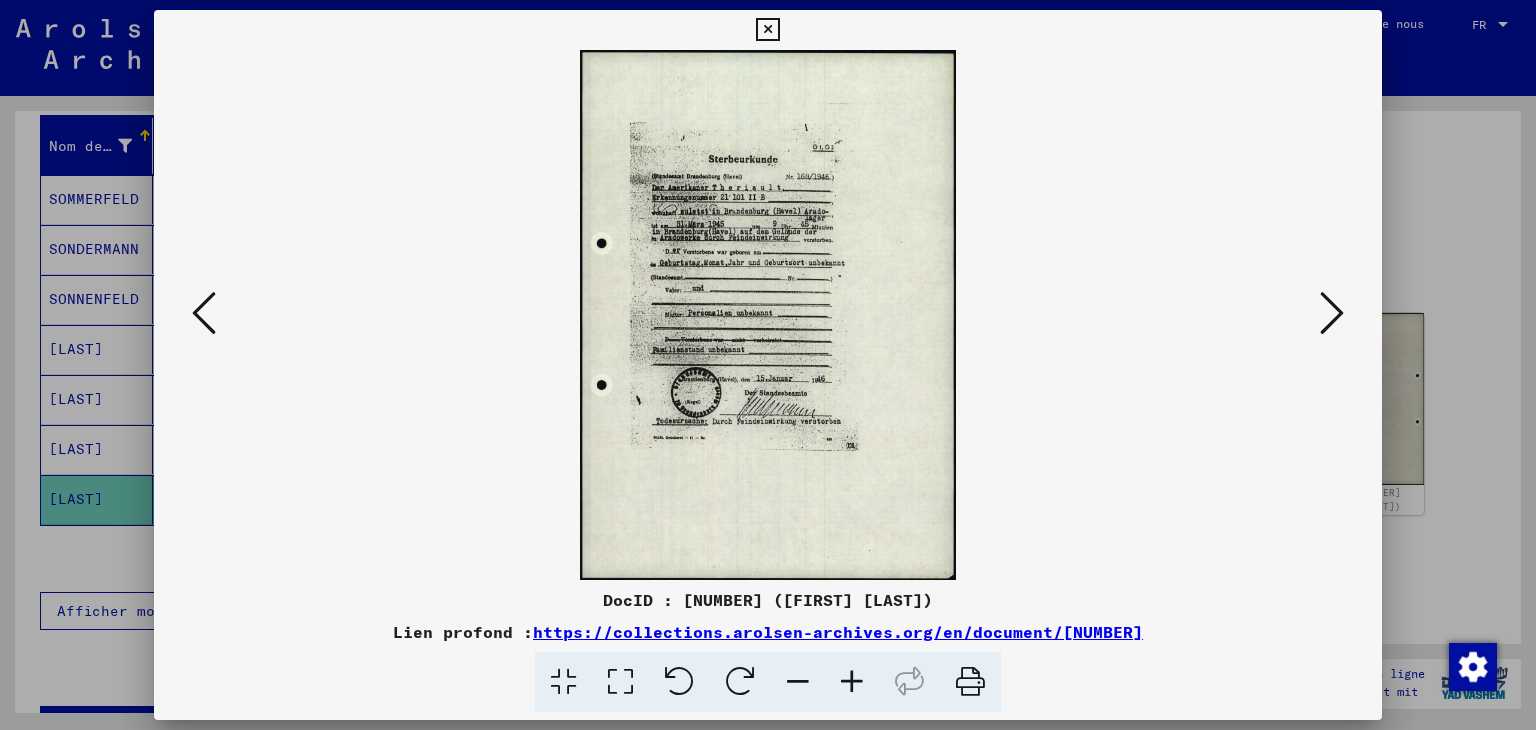click at bounding box center (1332, 313) 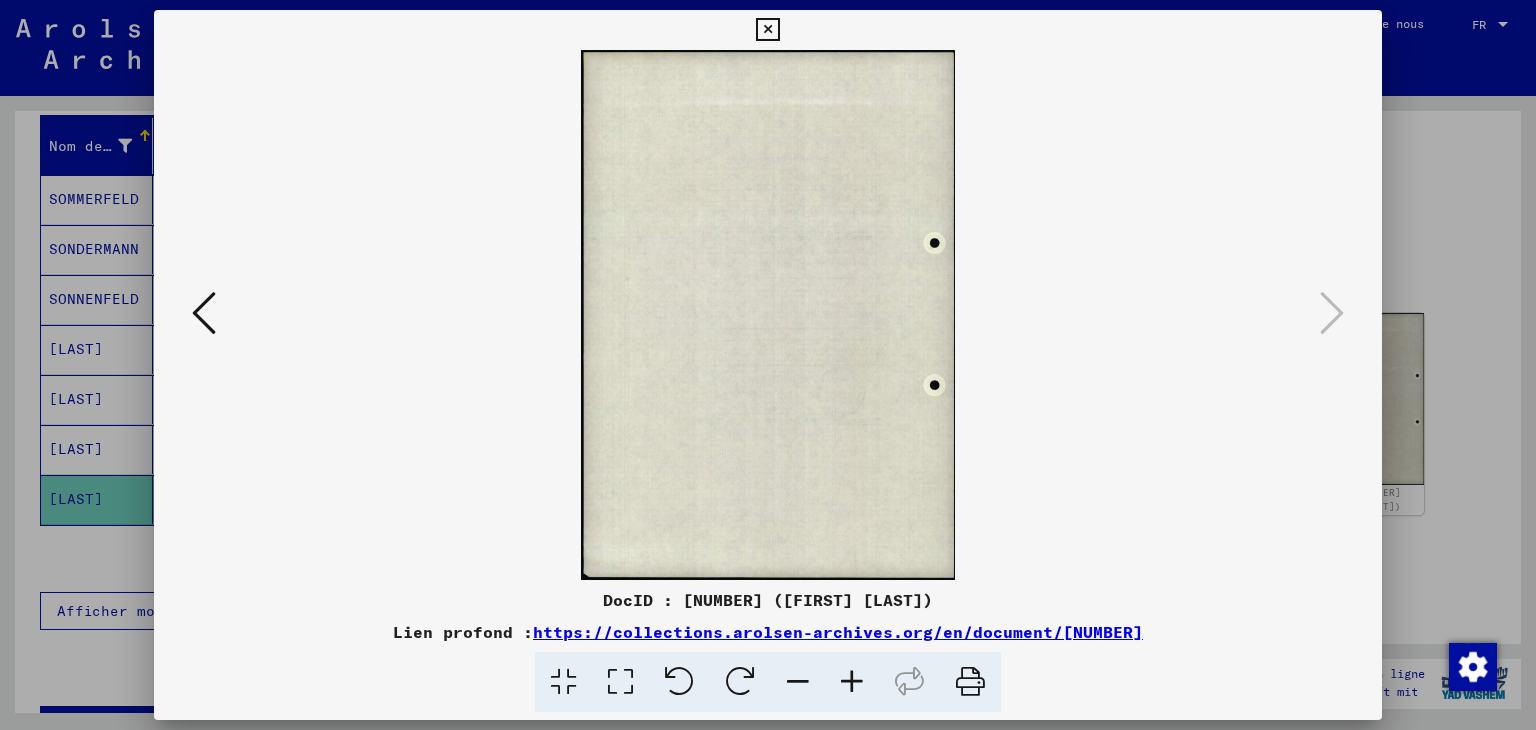 click at bounding box center [768, 365] 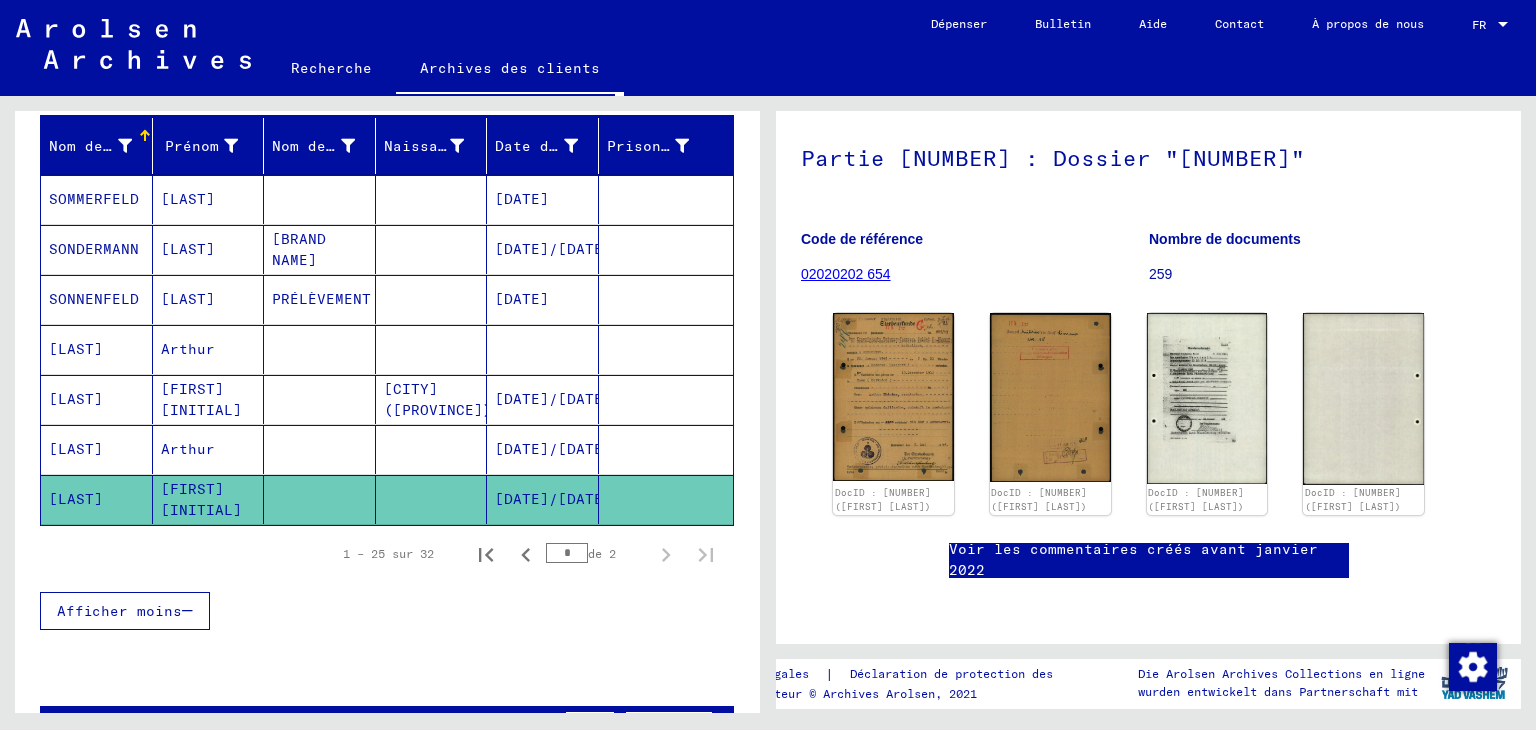click on "[LAST]" at bounding box center [97, 499] 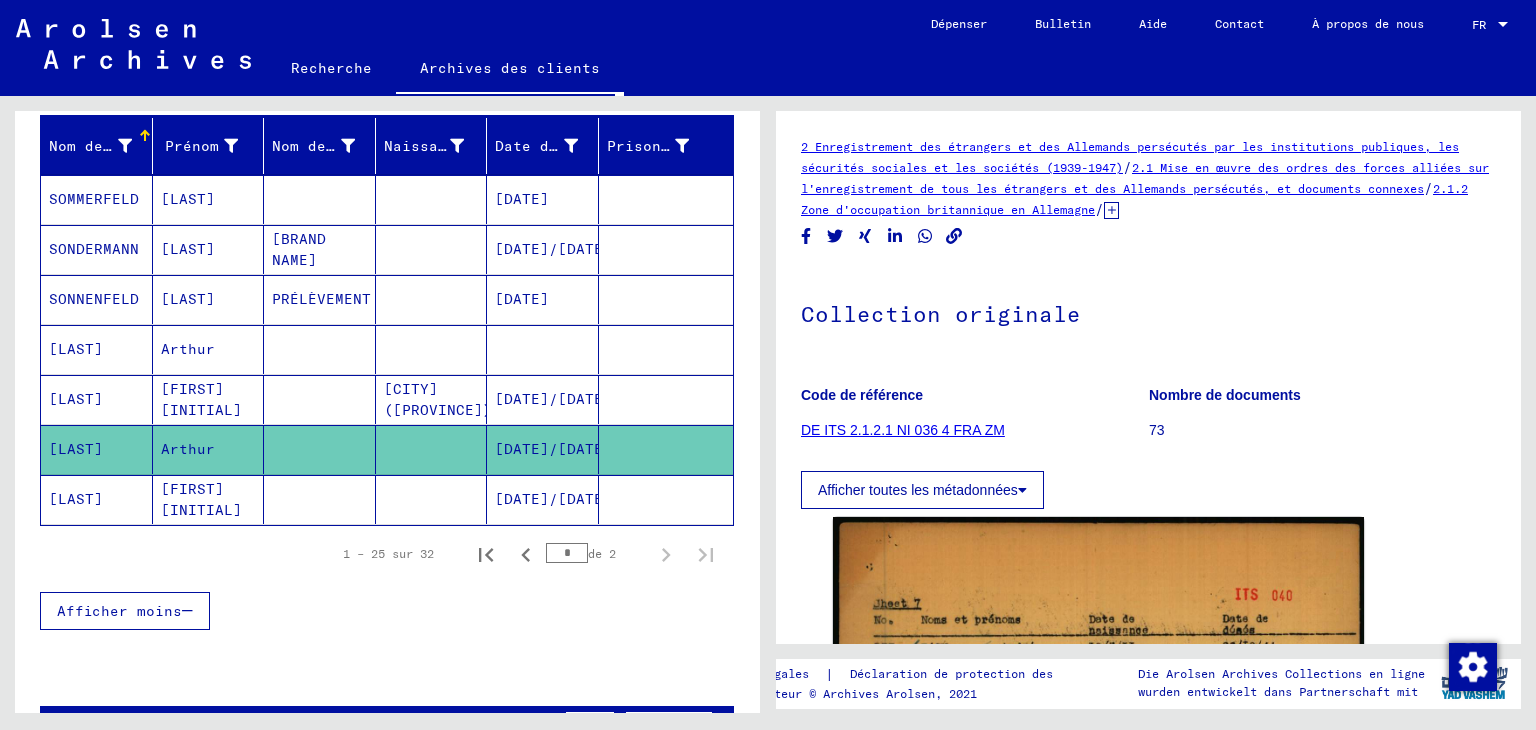 scroll, scrollTop: 0, scrollLeft: 0, axis: both 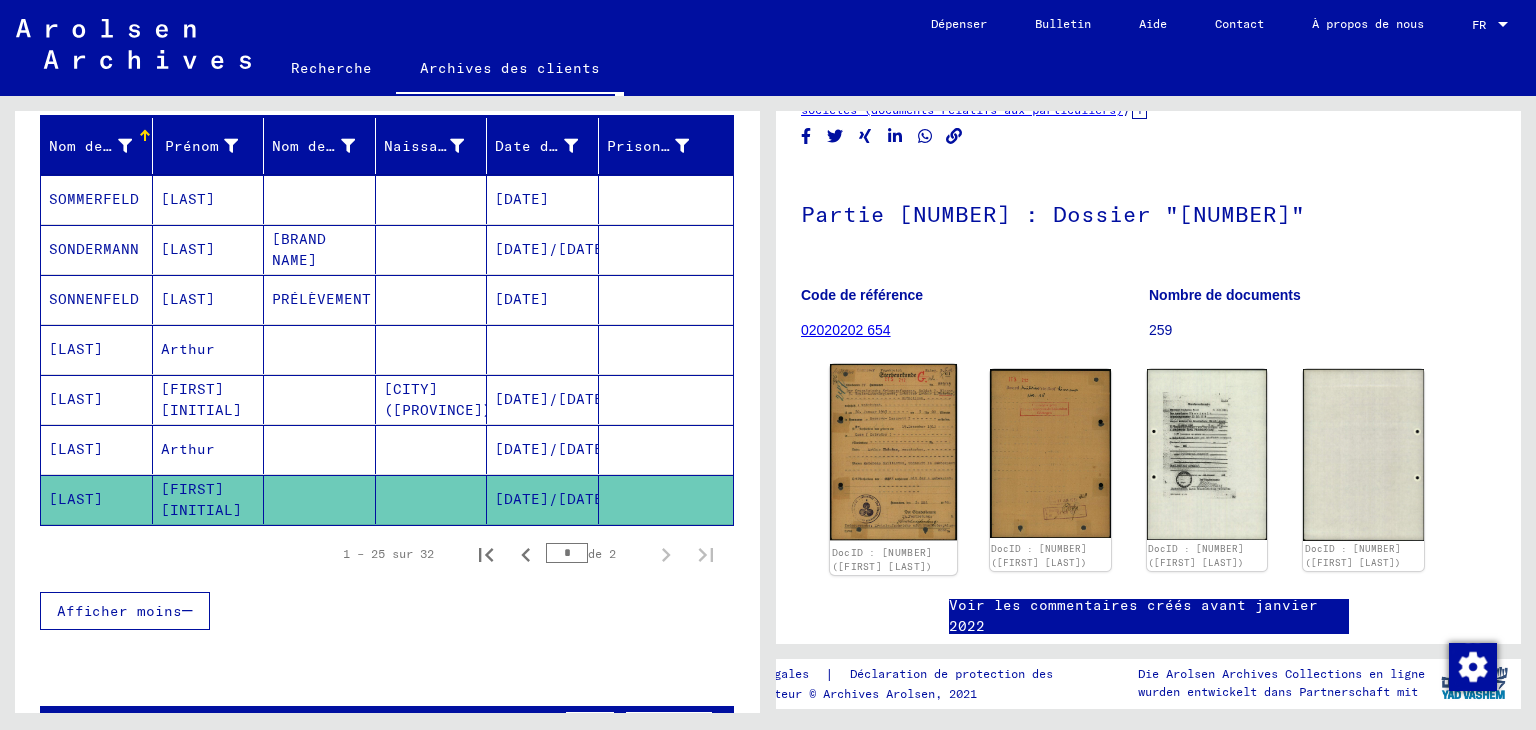 click 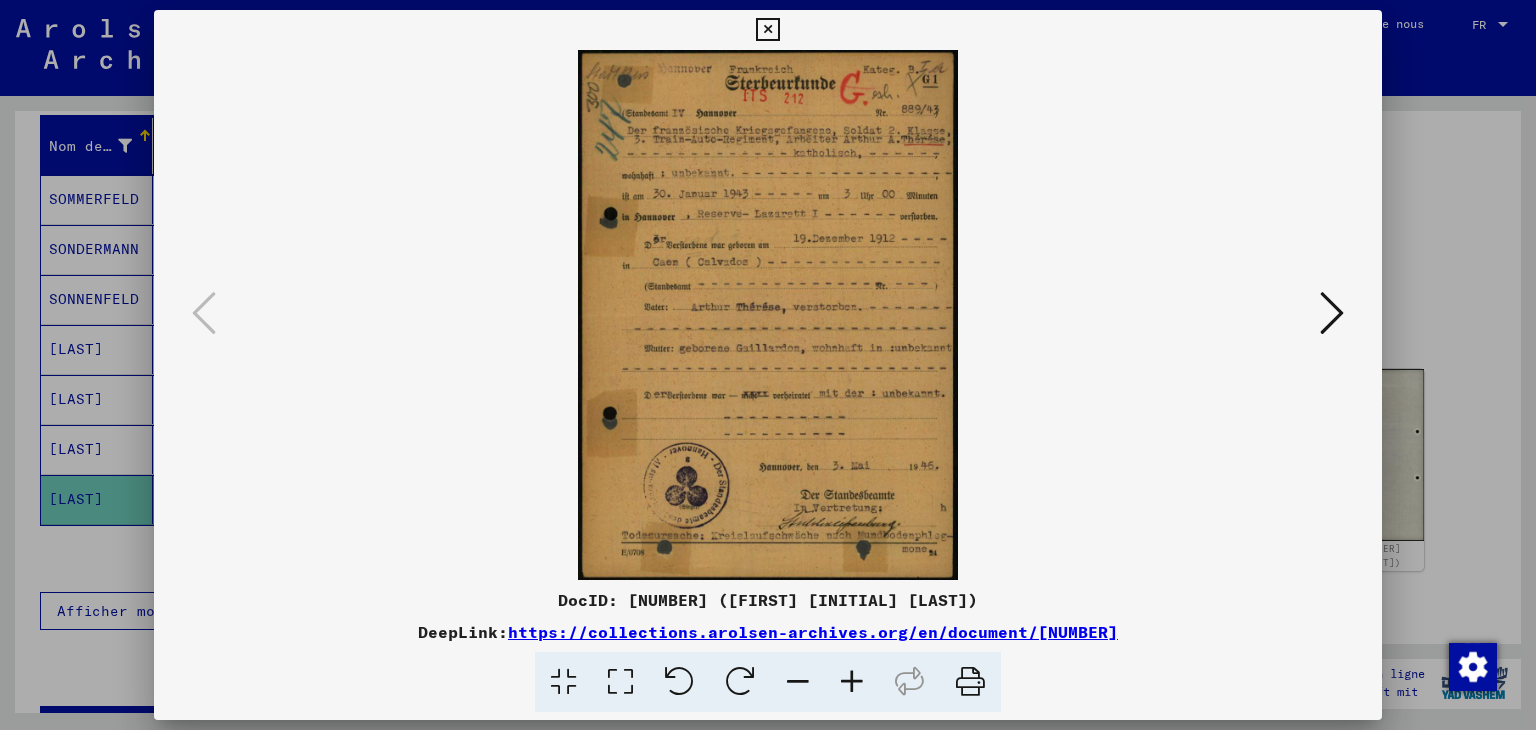 scroll, scrollTop: 0, scrollLeft: 0, axis: both 